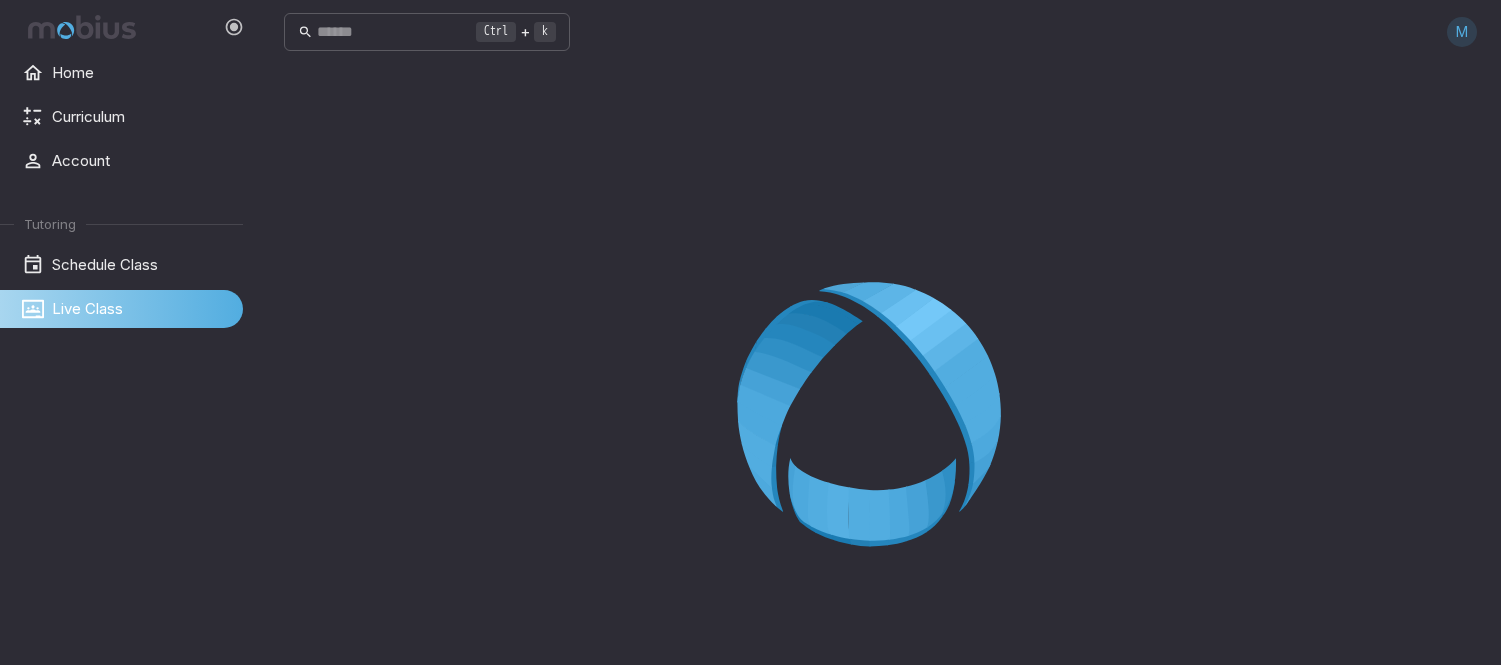 scroll, scrollTop: 0, scrollLeft: 0, axis: both 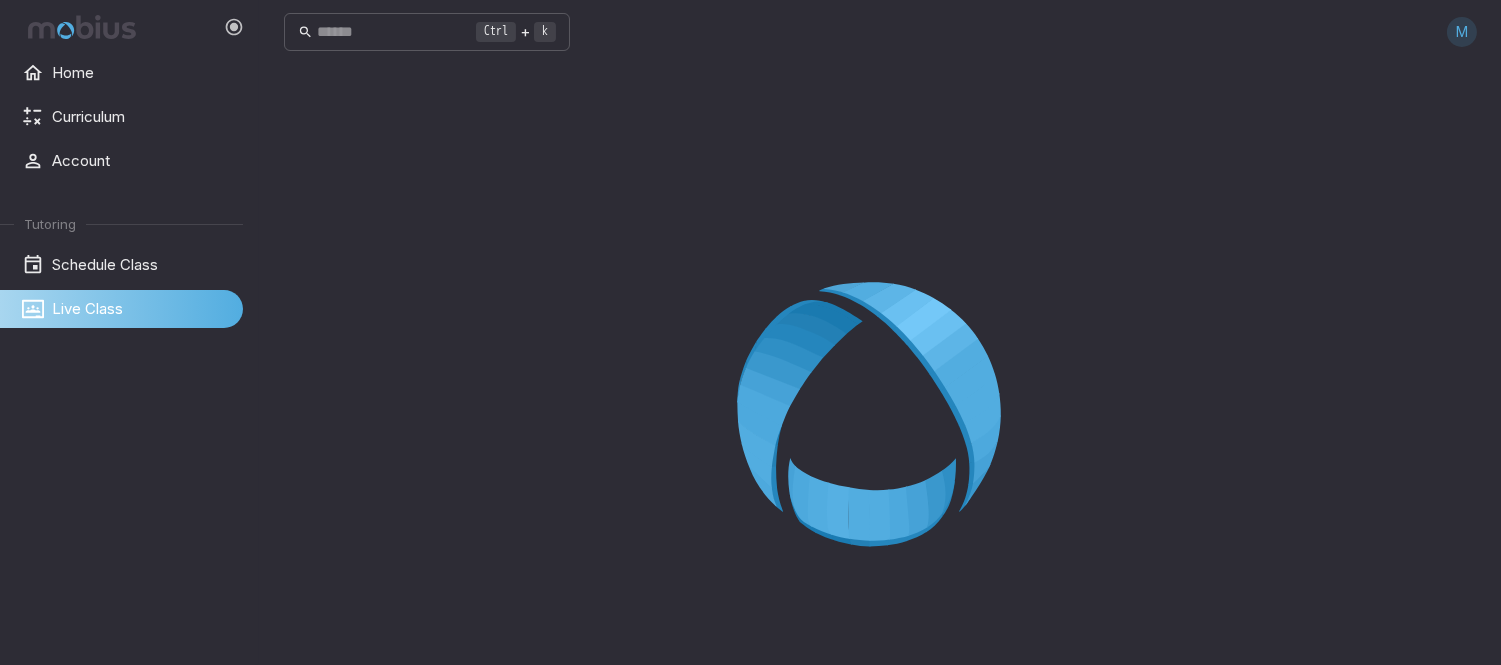 drag, startPoint x: 0, startPoint y: 0, endPoint x: 580, endPoint y: 210, distance: 616.8468 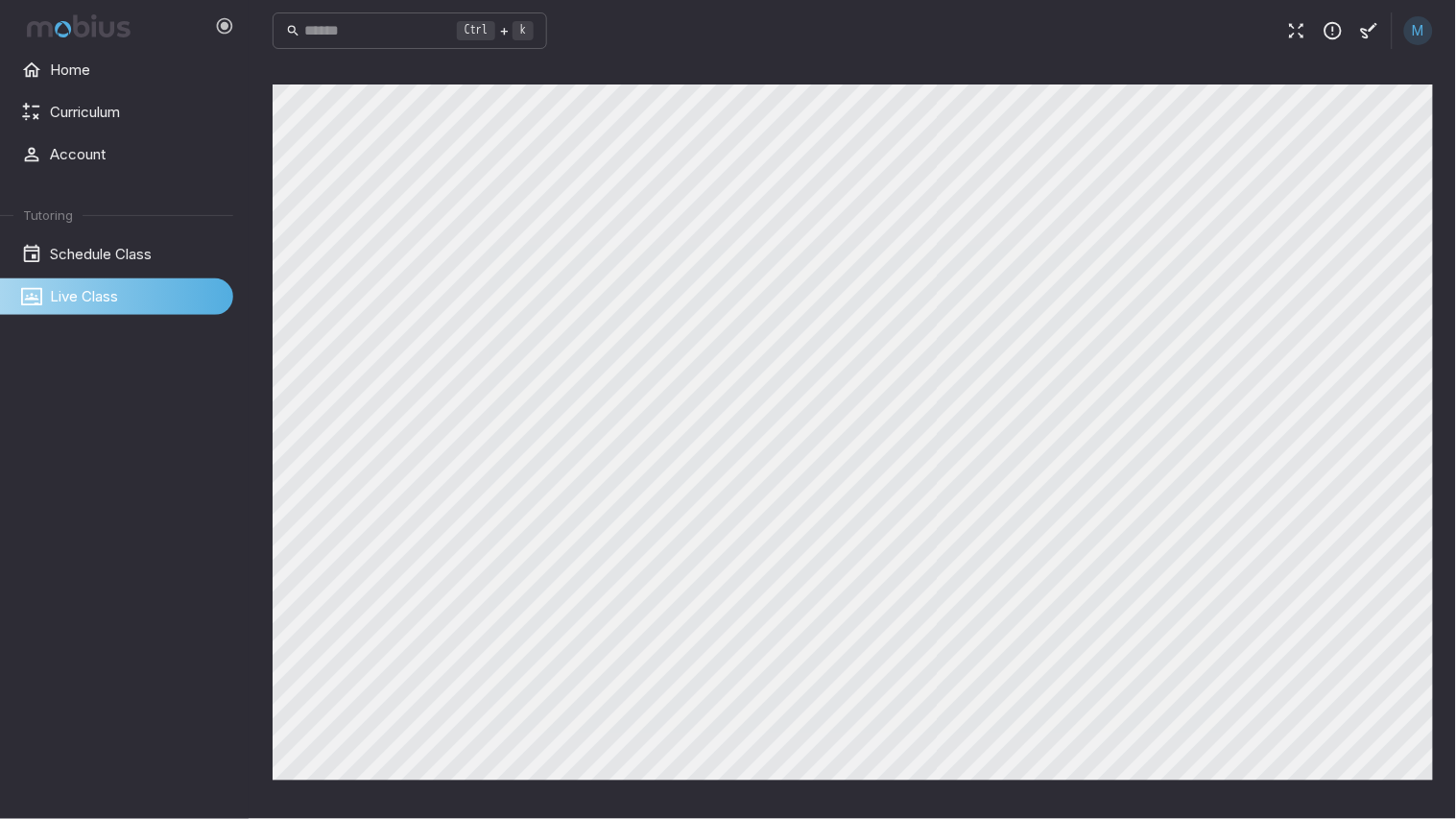 drag, startPoint x: 596, startPoint y: 807, endPoint x: 609, endPoint y: 784, distance: 26.41969 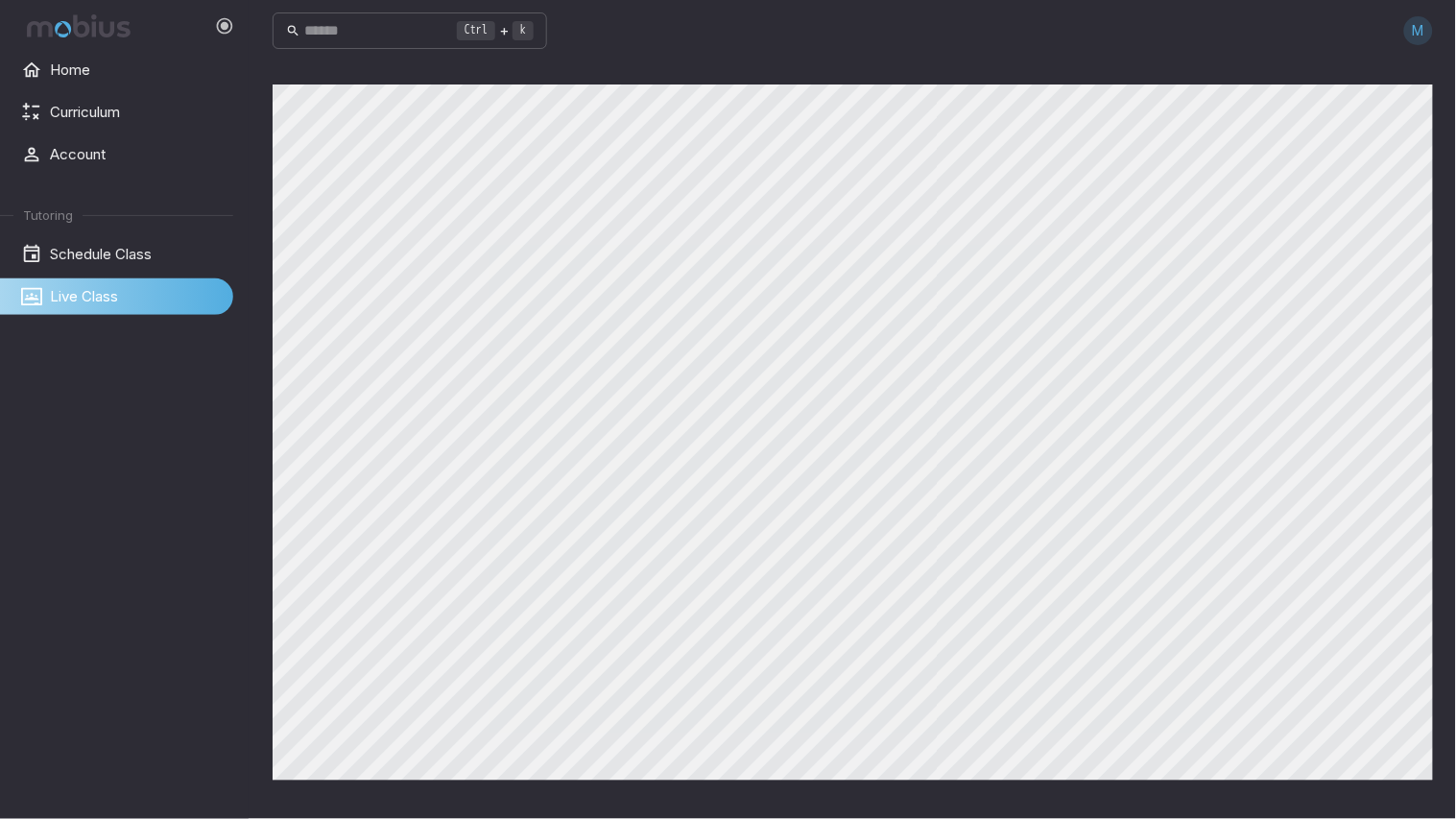 click on "Live Class" at bounding box center [134, 297] 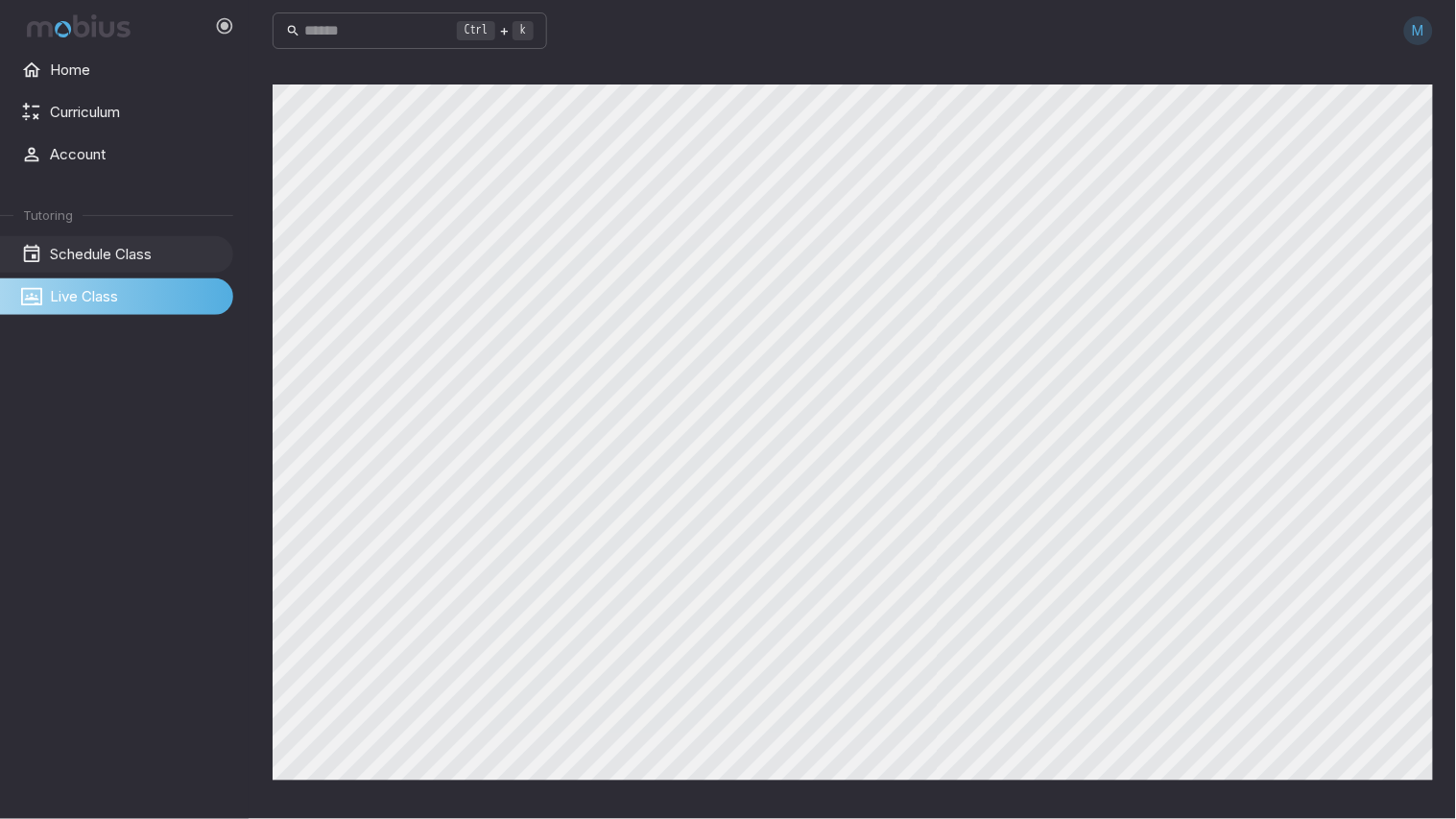click on "Schedule Class" at bounding box center (116, 254) 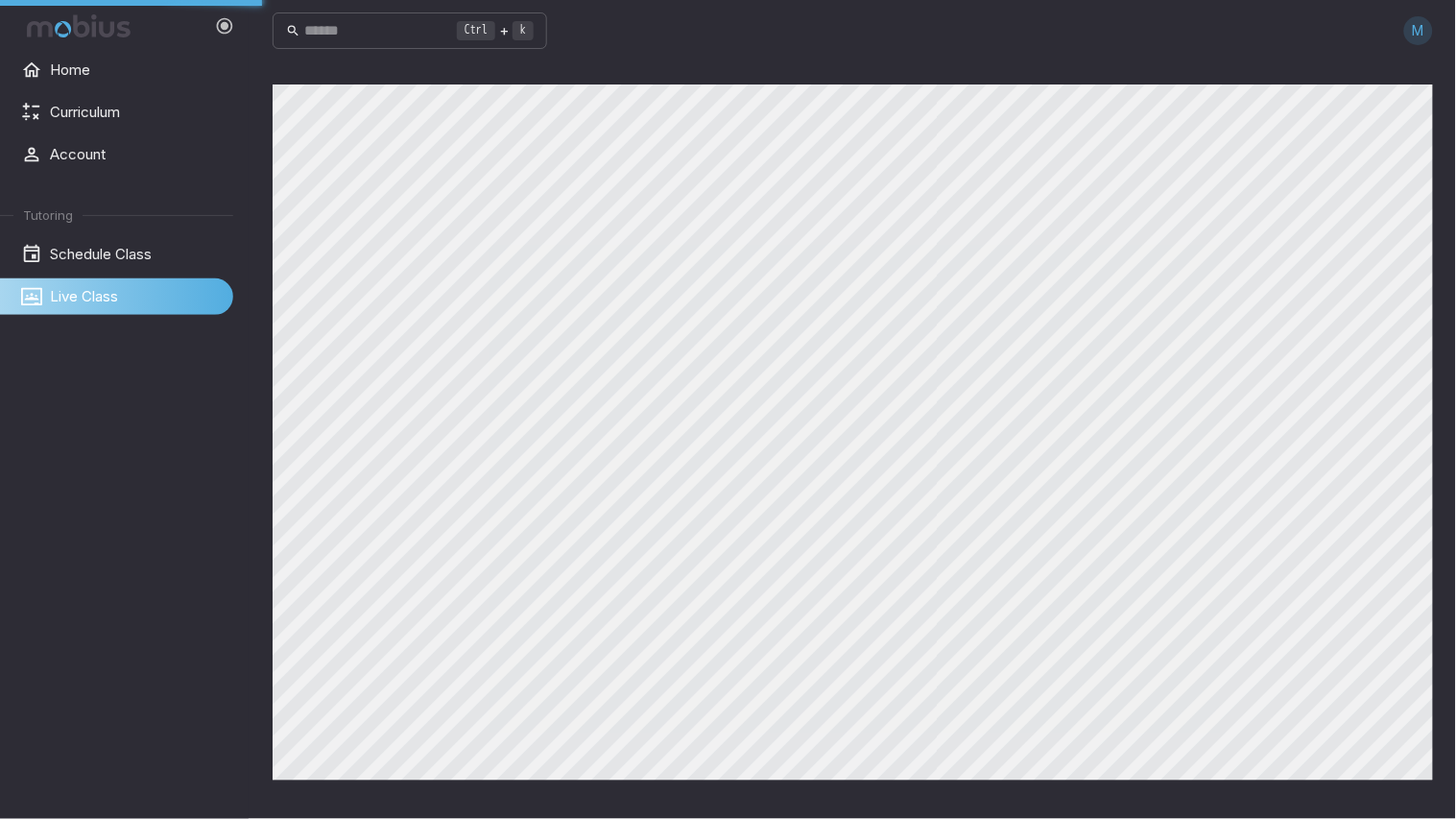 click on "Live Class" at bounding box center (116, 297) 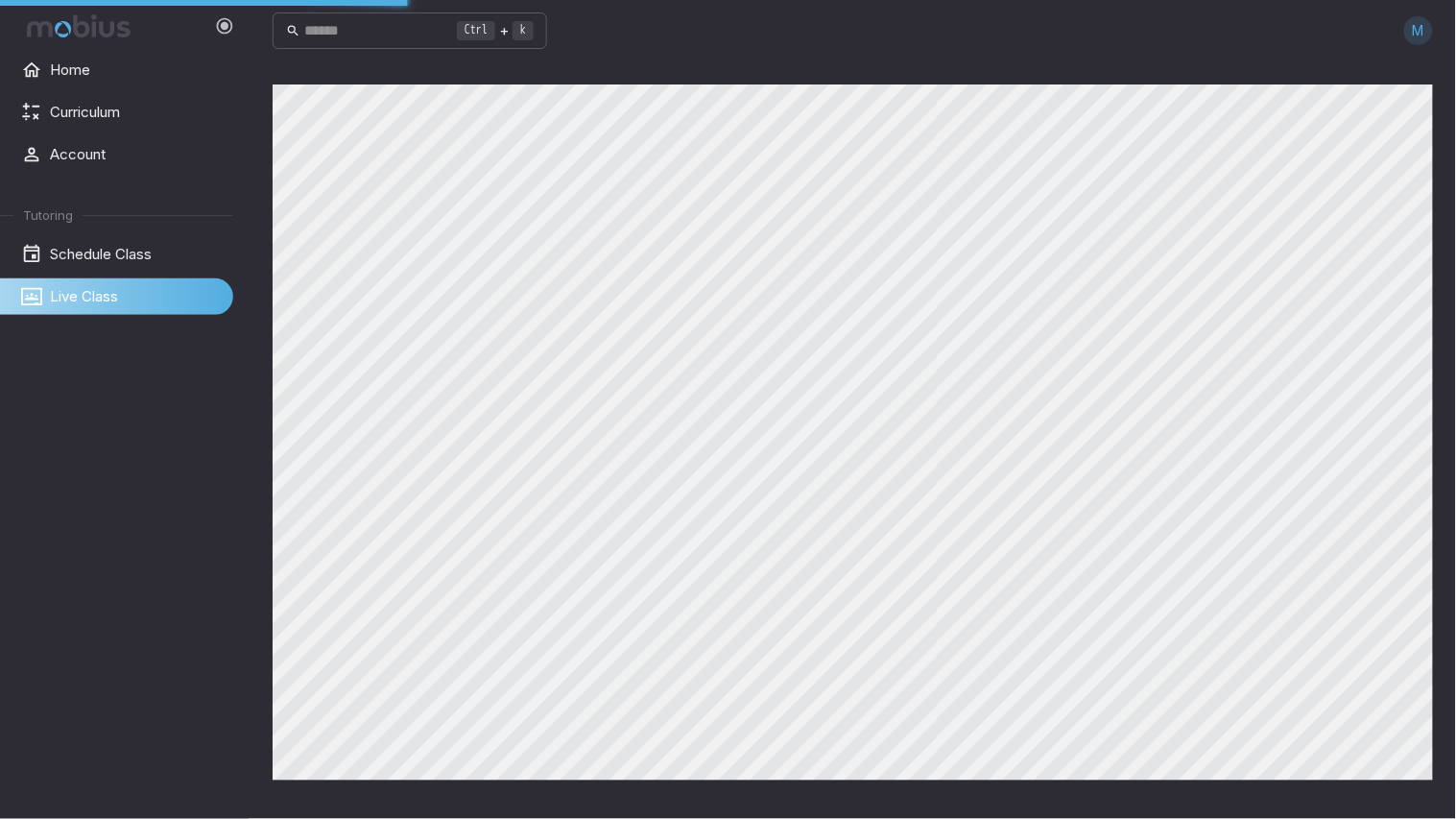 drag, startPoint x: 103, startPoint y: 281, endPoint x: 103, endPoint y: 292, distance: 11 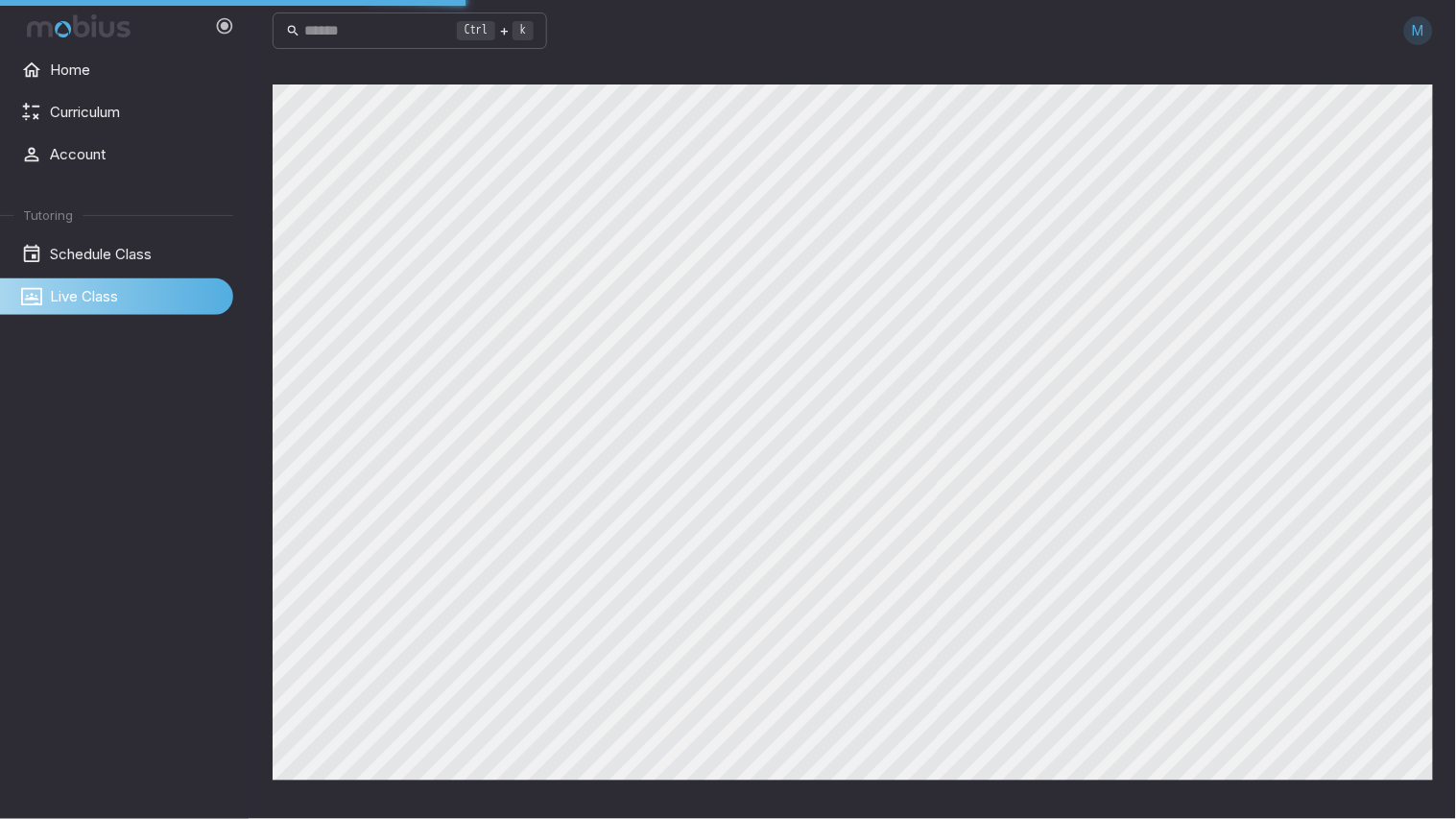 click on "Live Class" at bounding box center [134, 297] 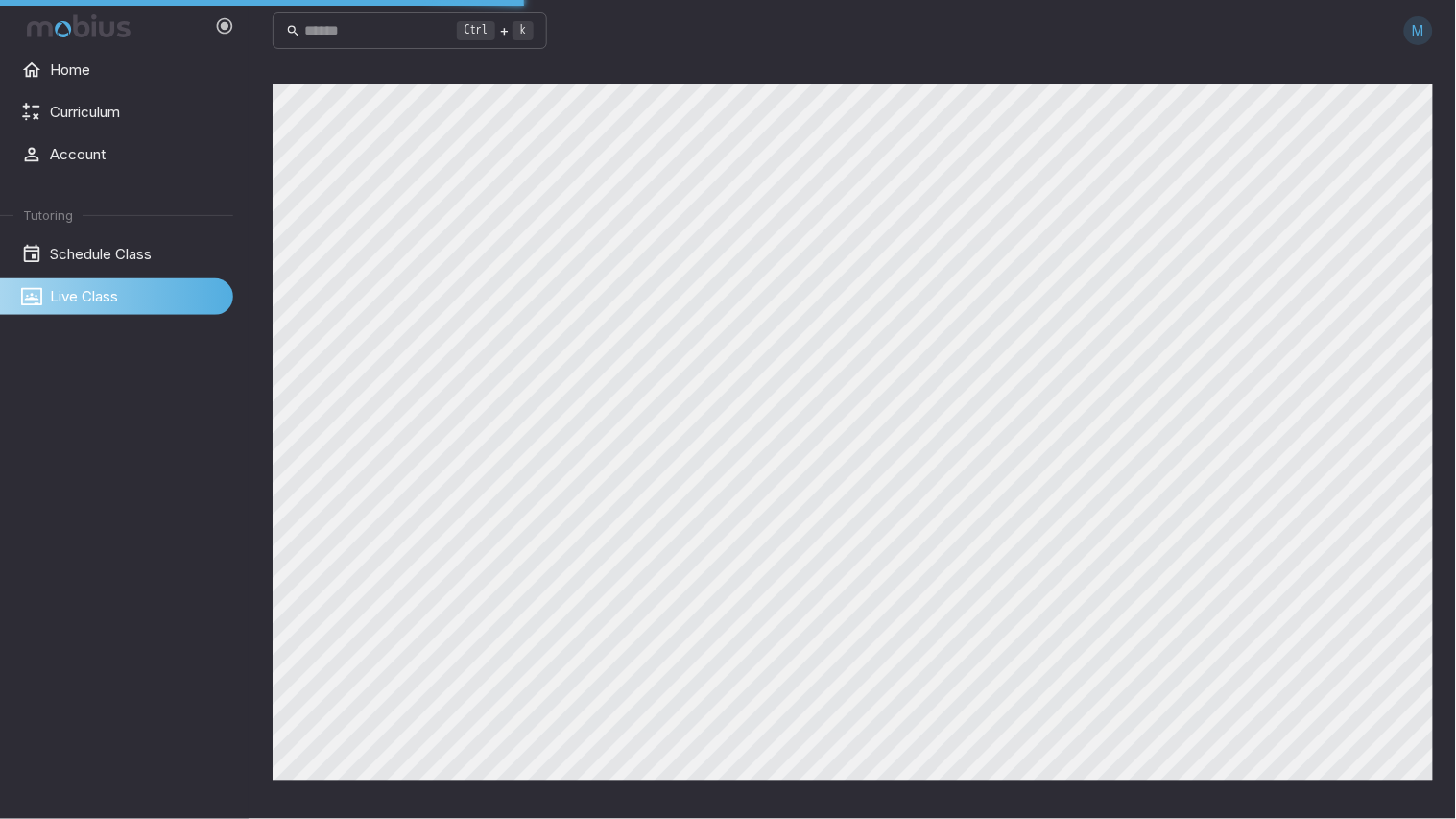 click on "Live Class" at bounding box center (134, 297) 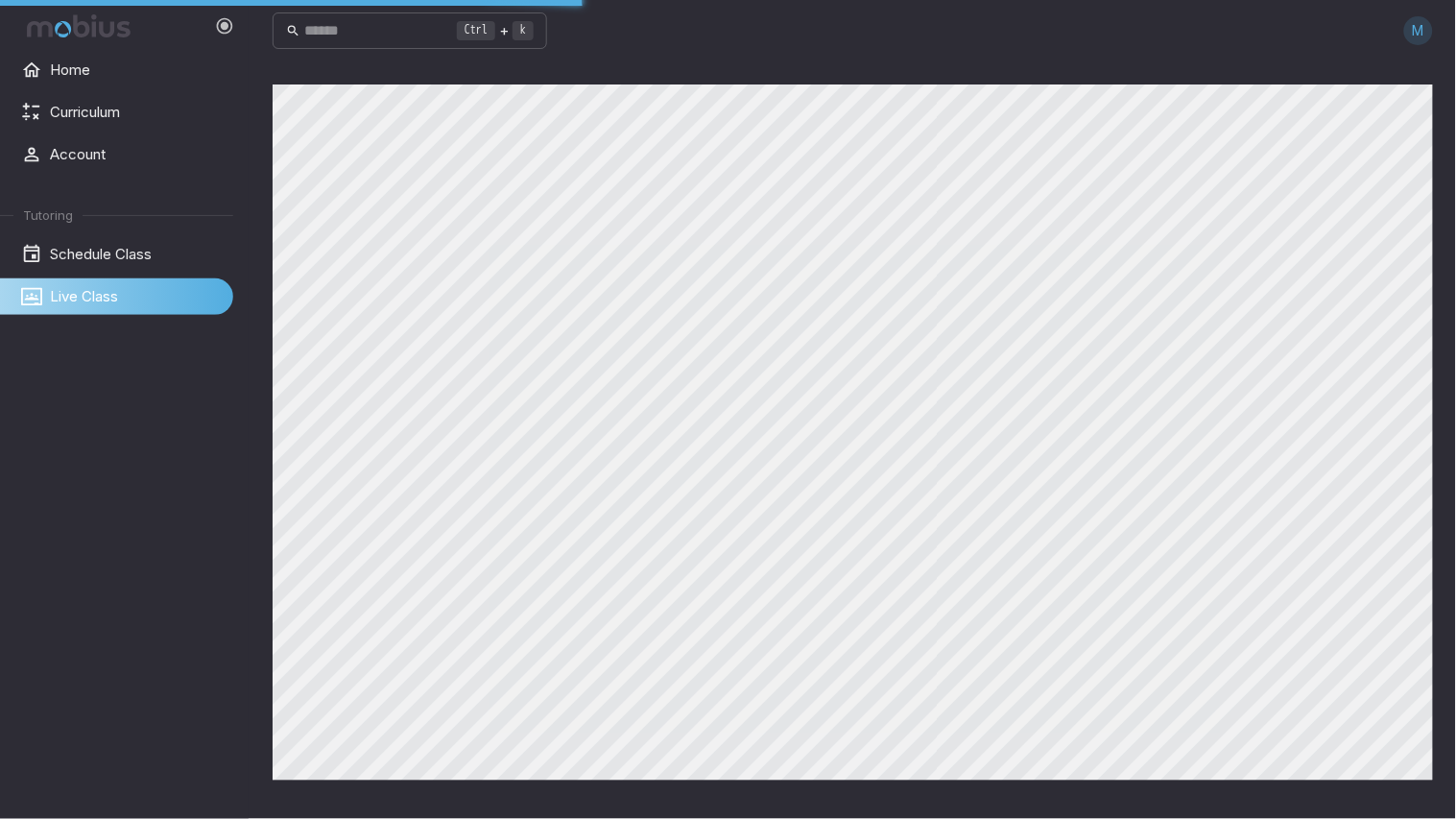click on "Live Class" at bounding box center (134, 297) 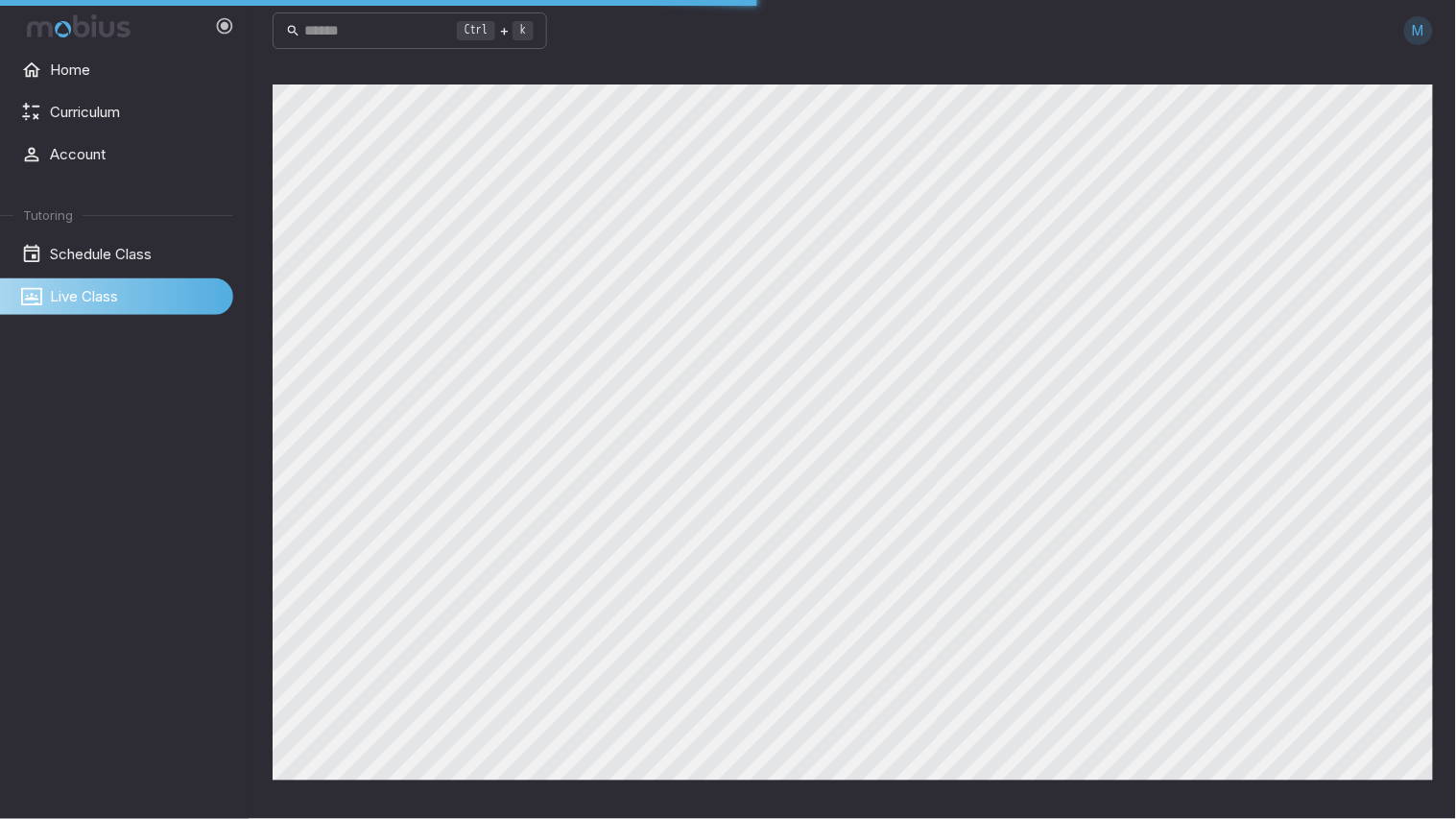click on "Live Class" at bounding box center [134, 297] 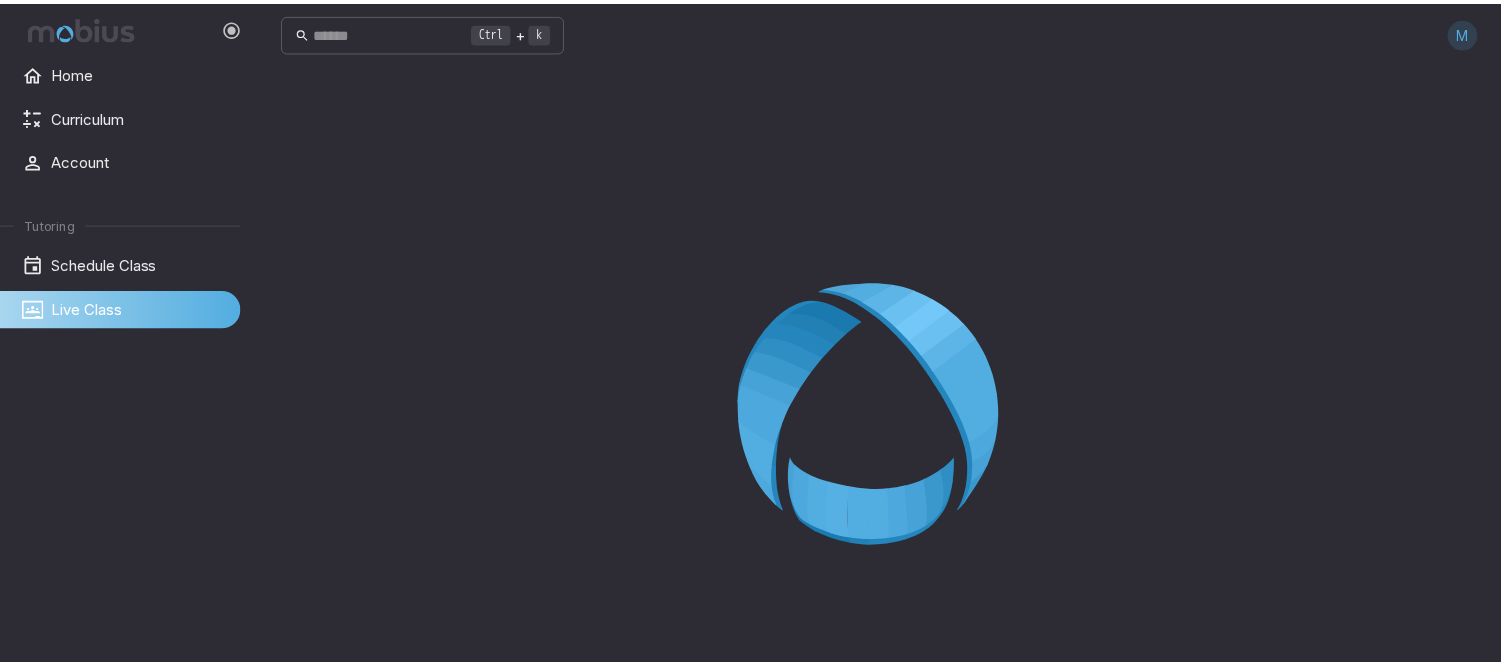 scroll, scrollTop: 0, scrollLeft: 0, axis: both 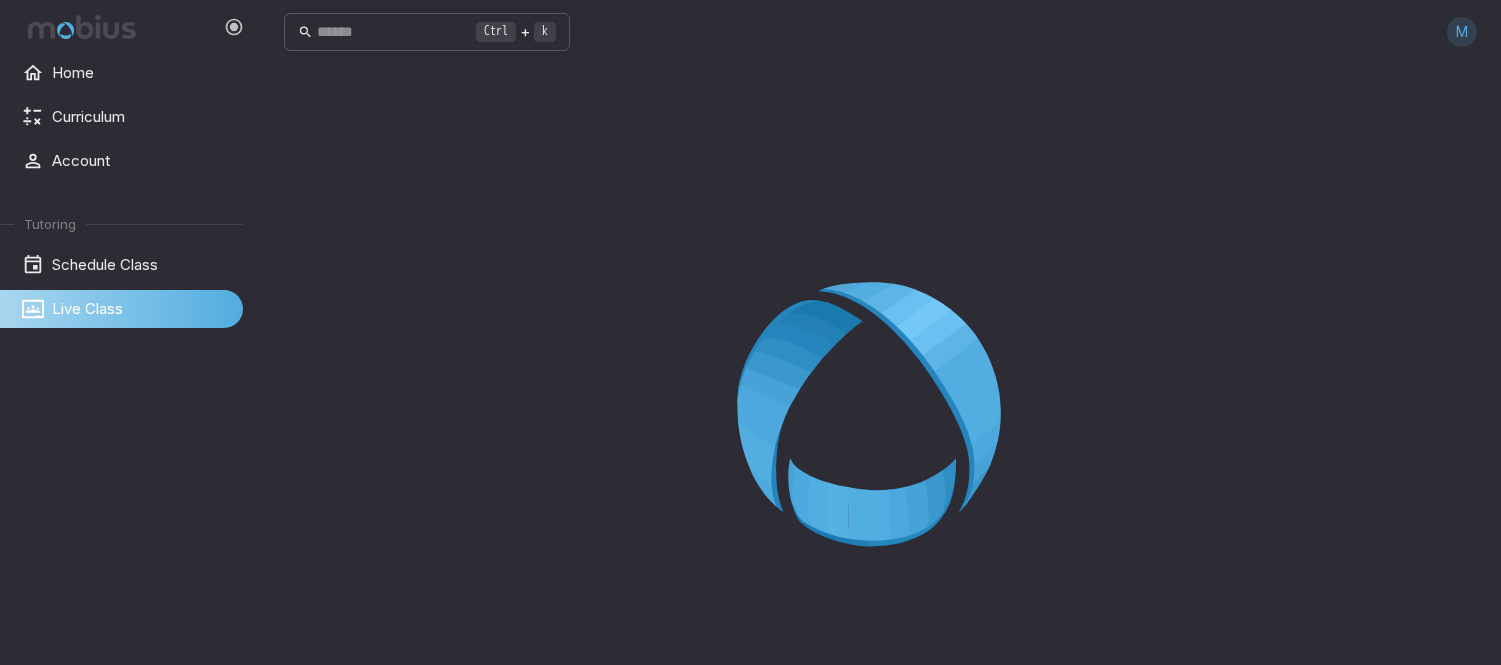 click on "Live Class" at bounding box center (140, 309) 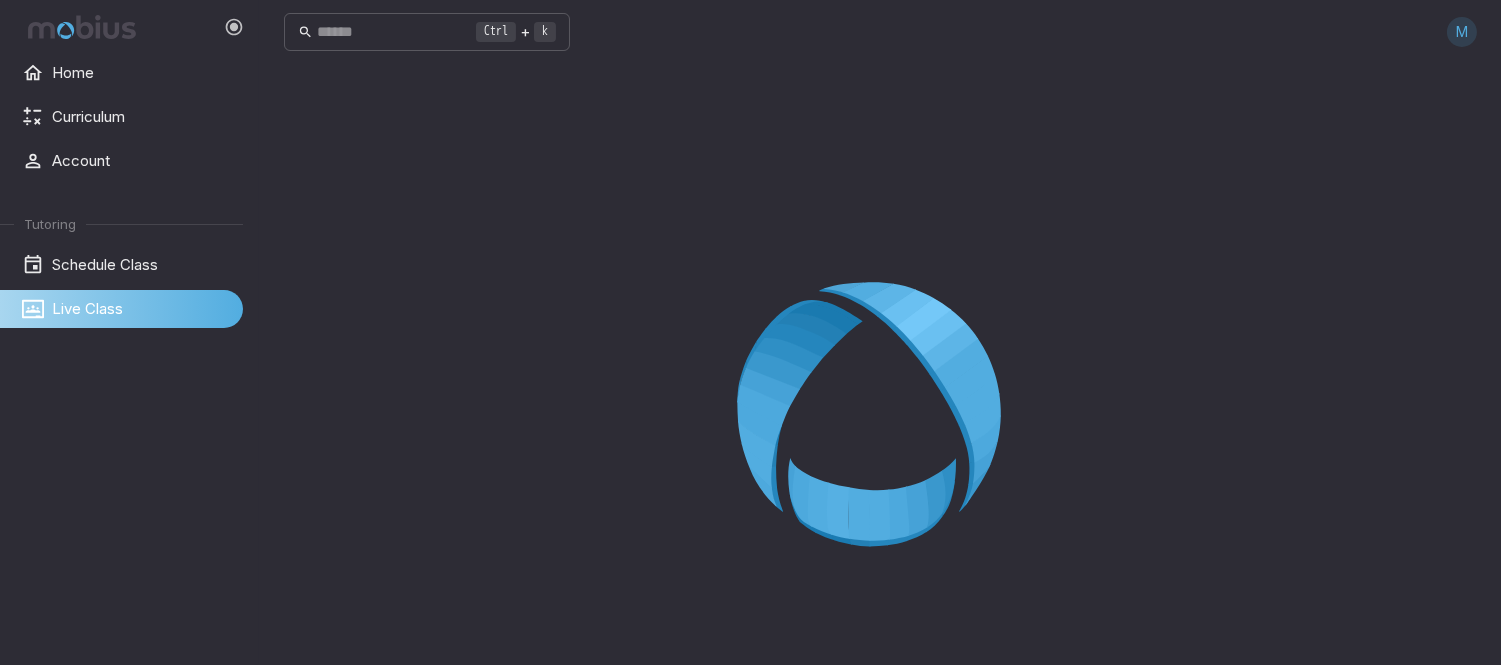 click on "Live Class" at bounding box center [140, 309] 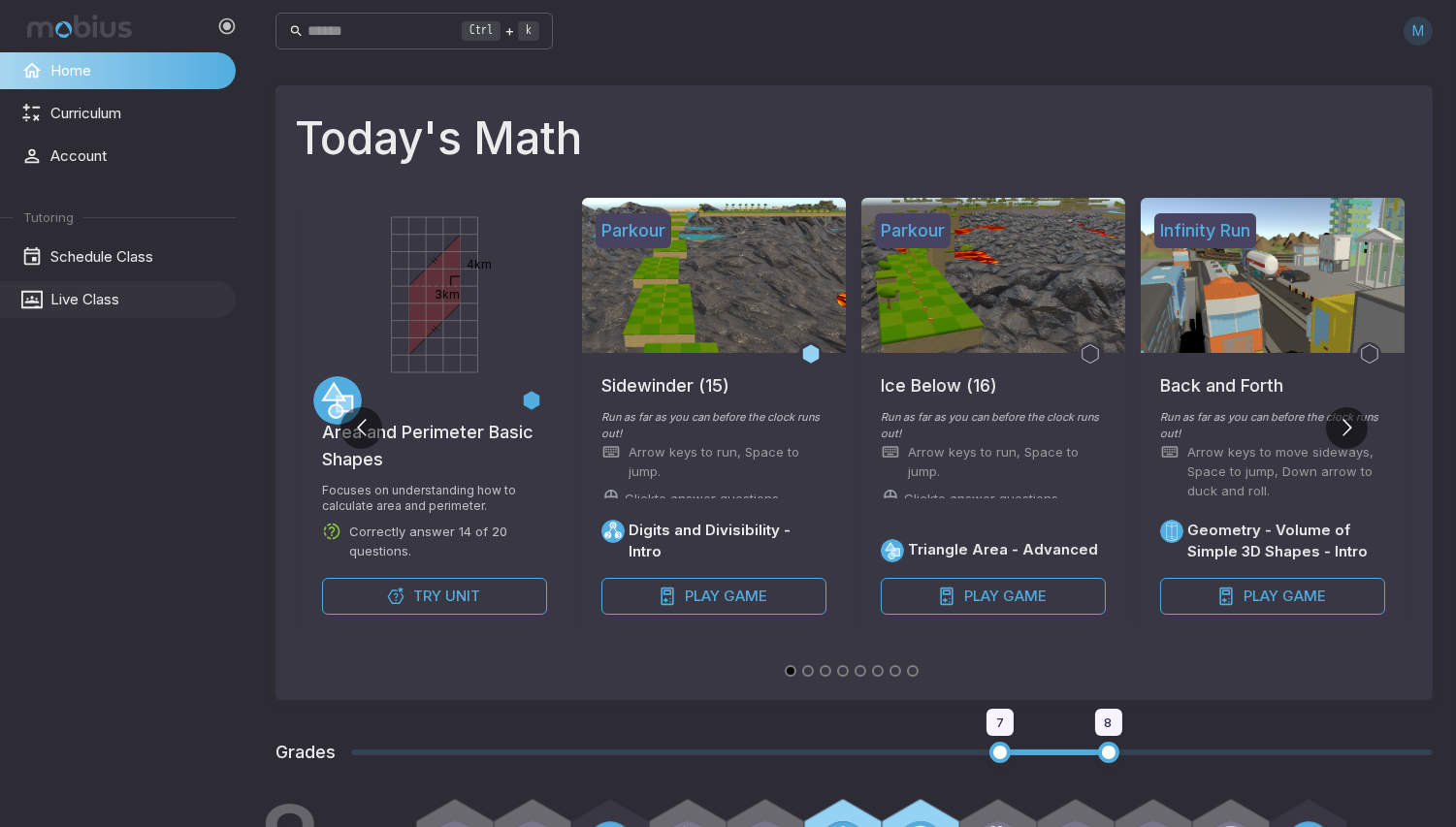 click on "Live Class" at bounding box center [136, 300] 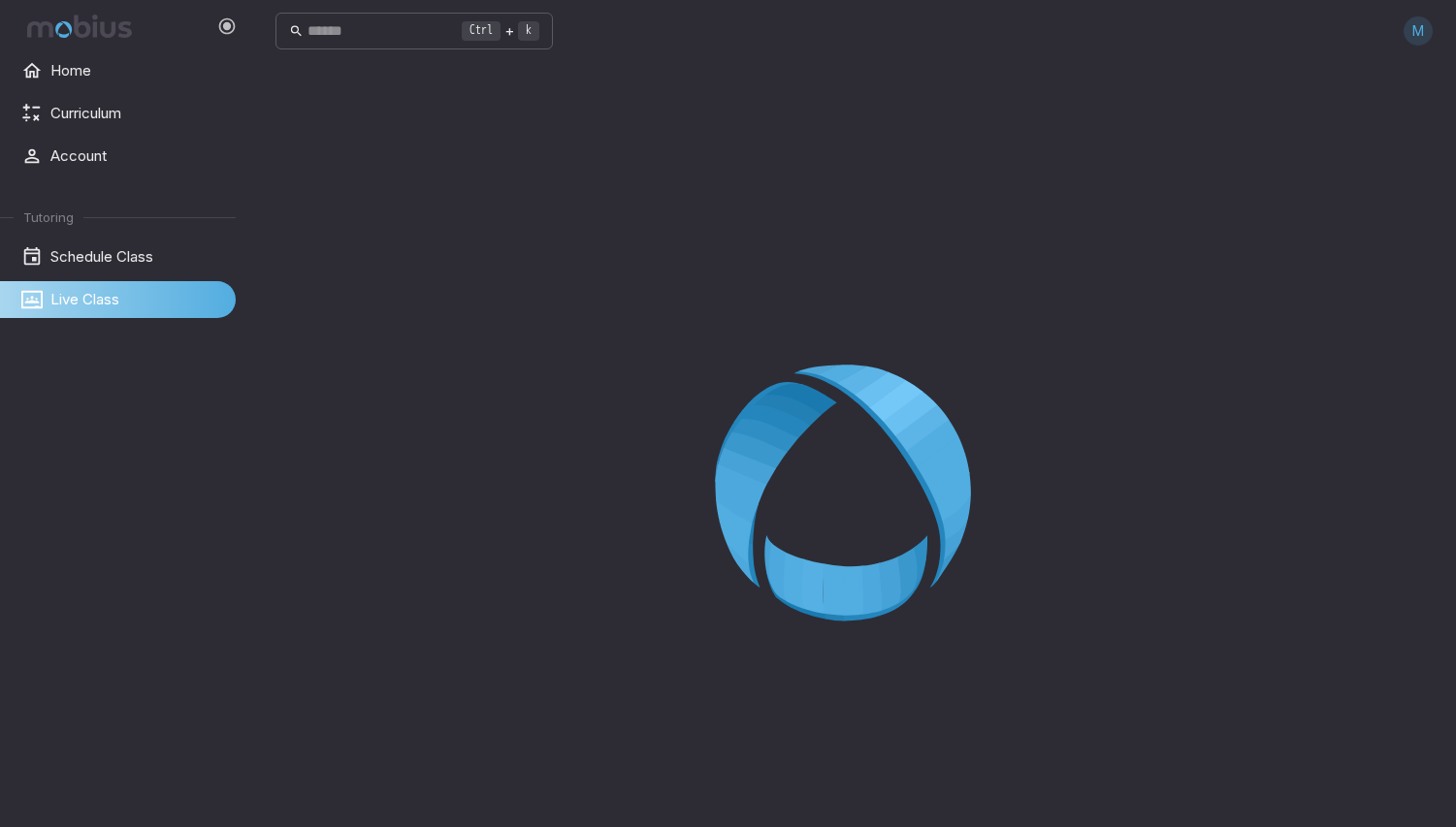 scroll, scrollTop: 0, scrollLeft: 0, axis: both 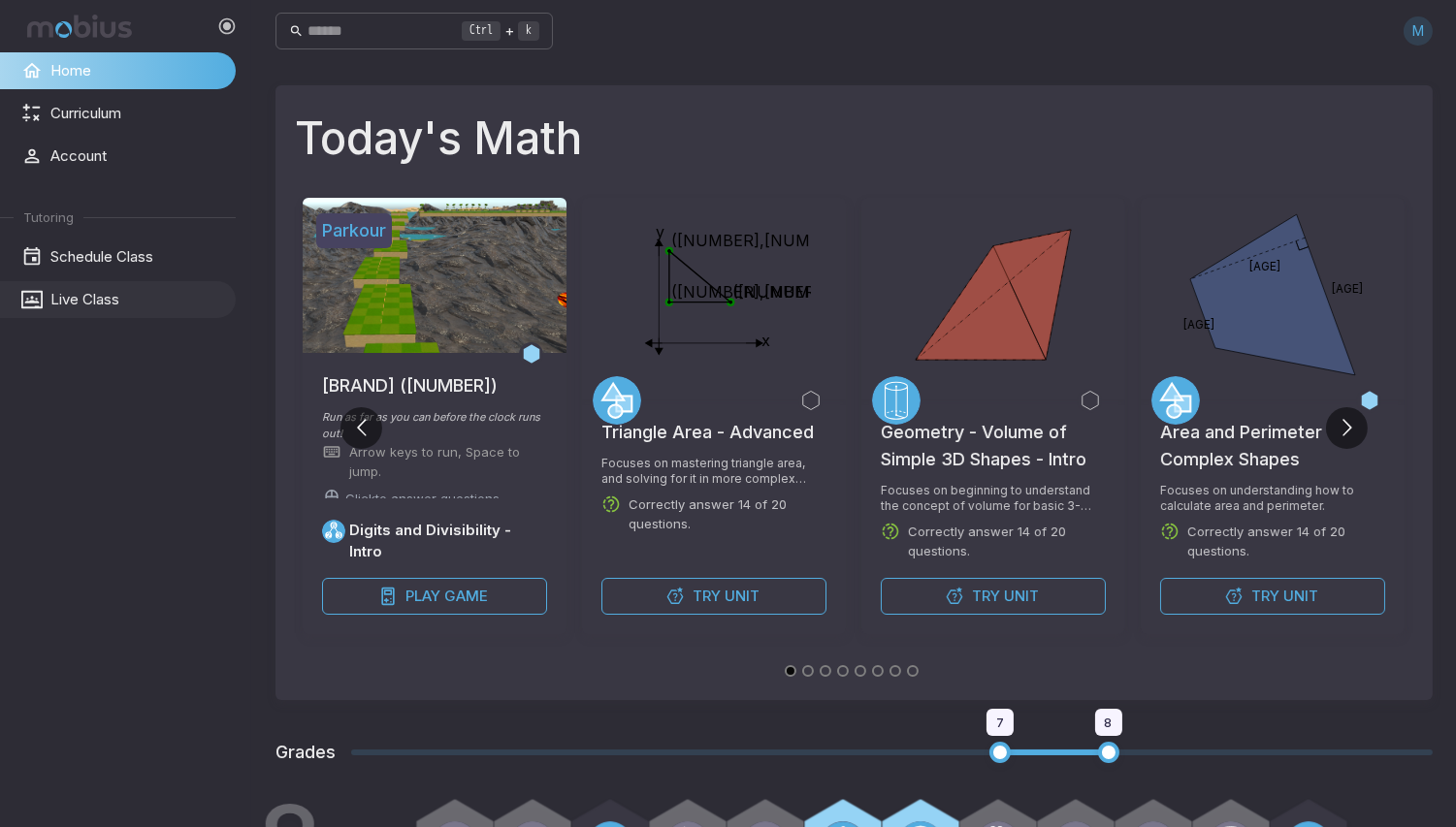 click on "Live Class" at bounding box center [136, 300] 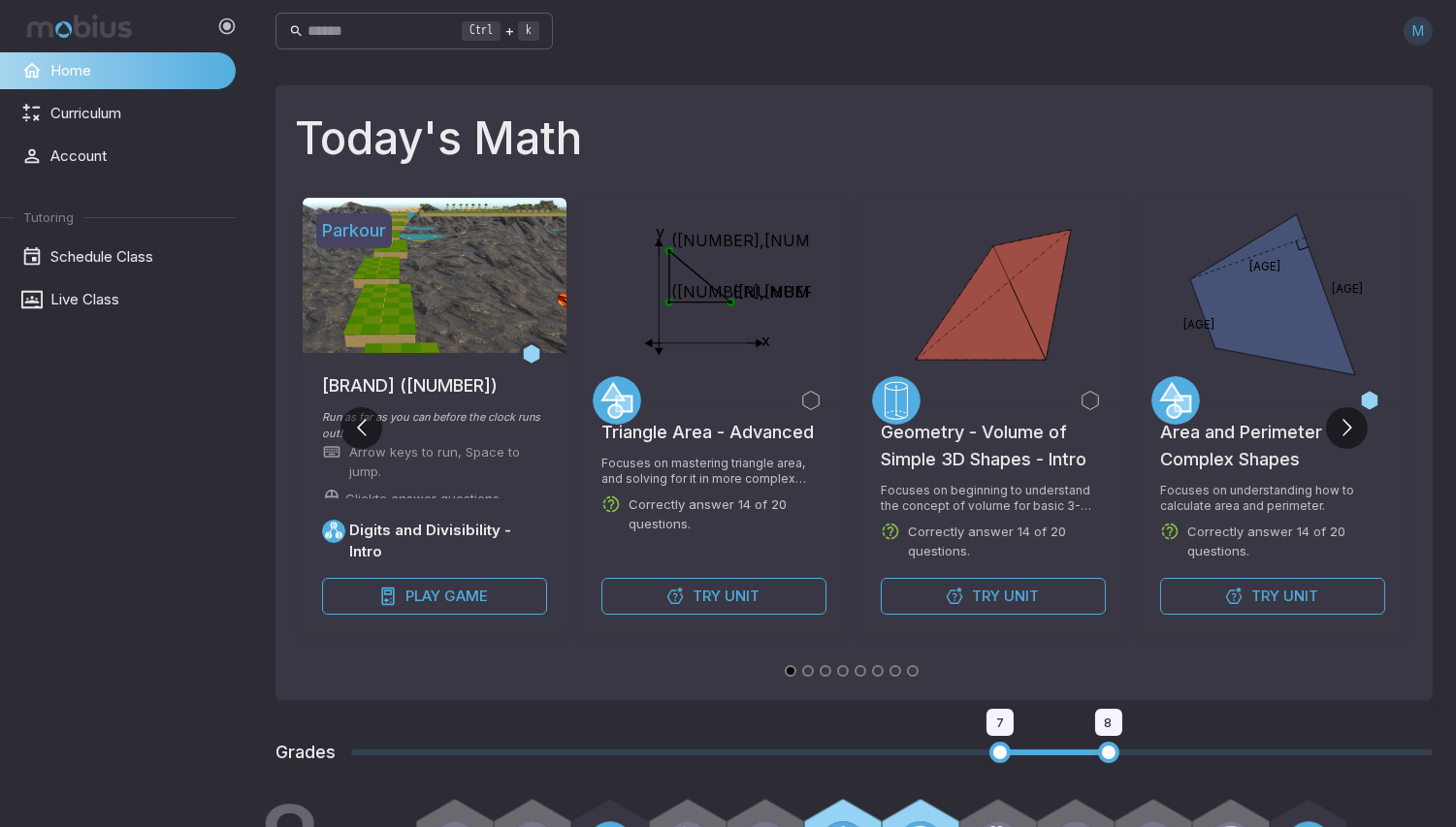 drag, startPoint x: 47, startPoint y: 408, endPoint x: 0, endPoint y: 514, distance: 115.9526 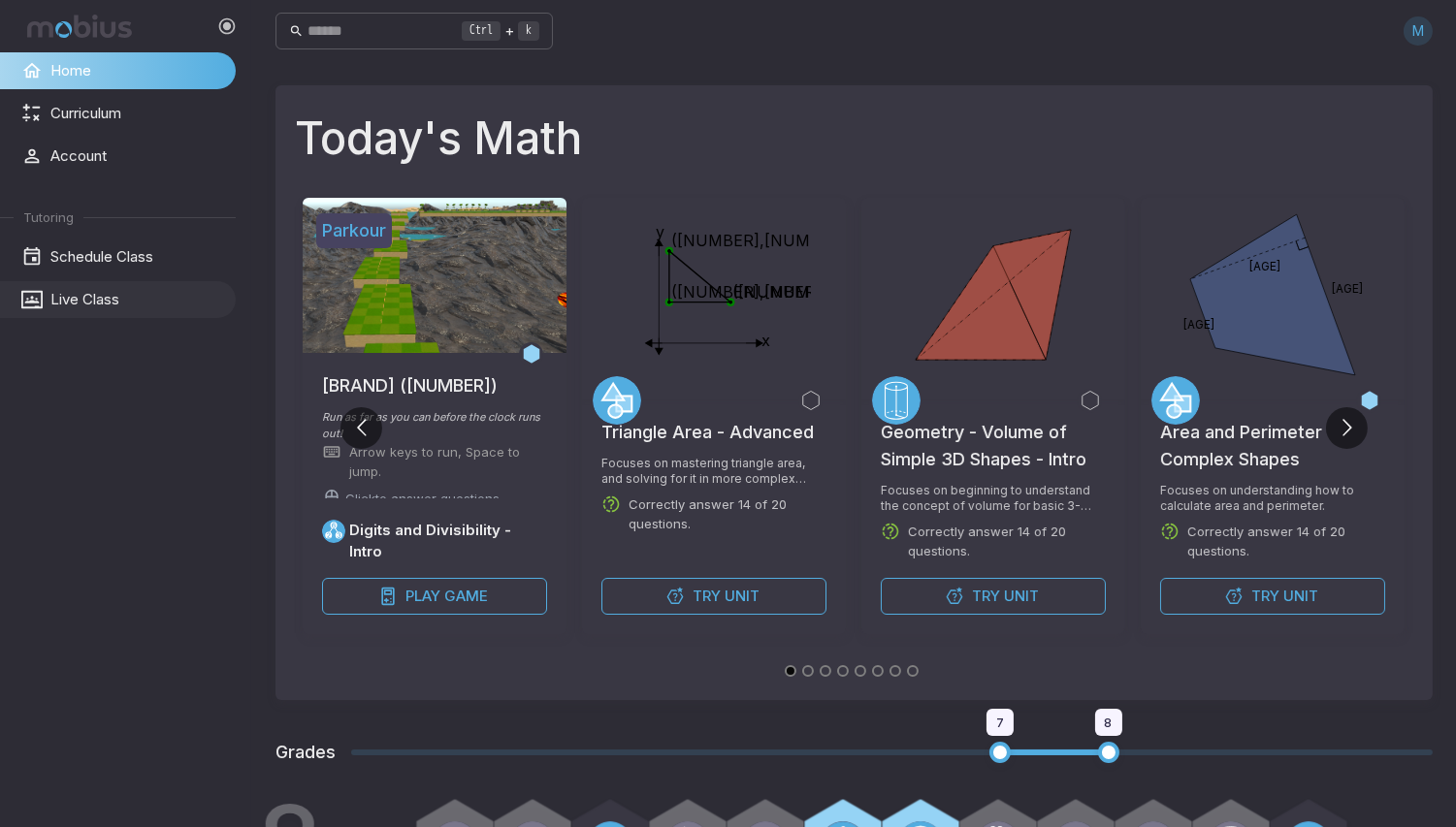 click on "Live Class" at bounding box center (117, 300) 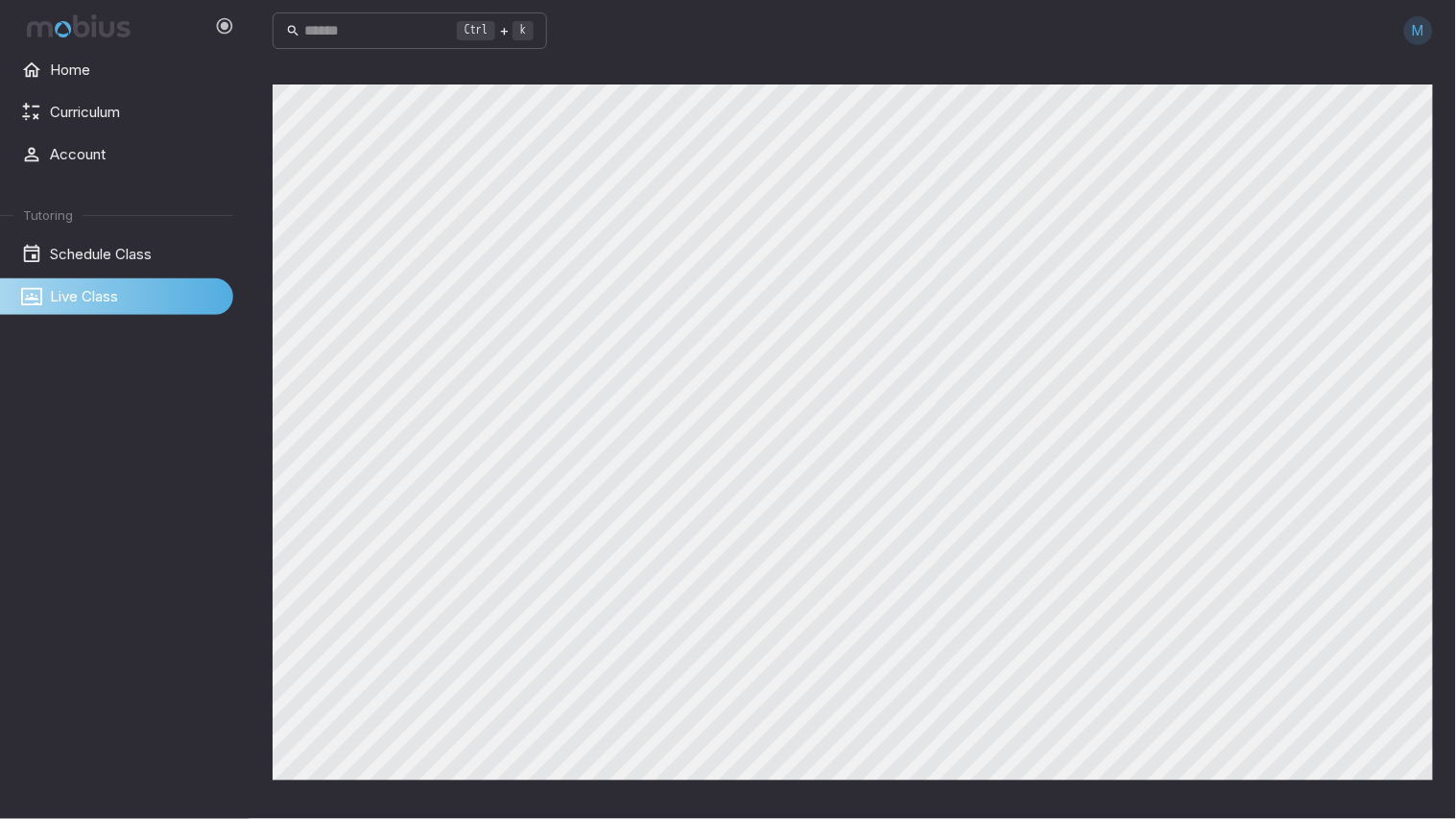 click on "Live Class" at bounding box center [134, 297] 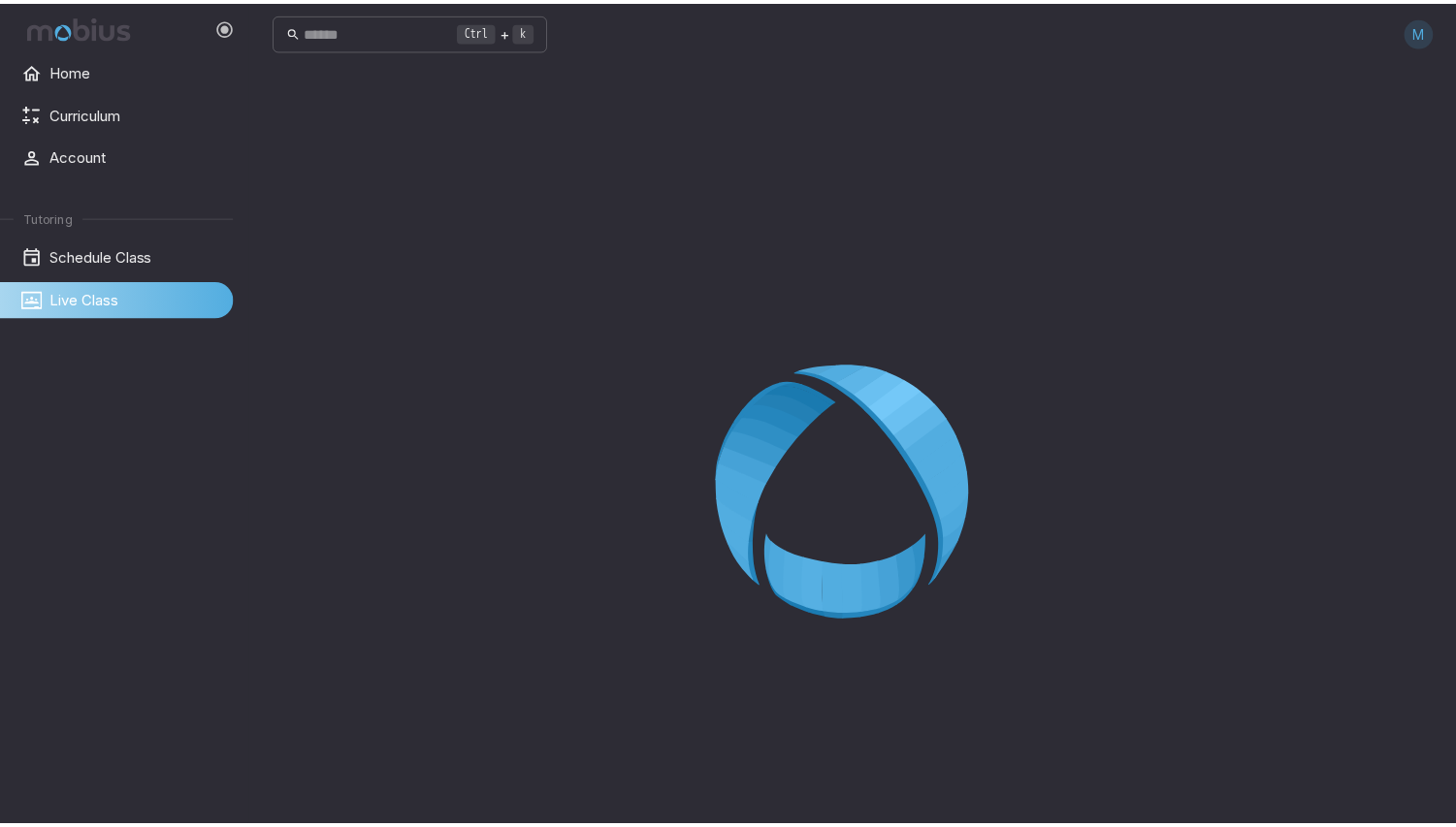 scroll, scrollTop: 0, scrollLeft: 0, axis: both 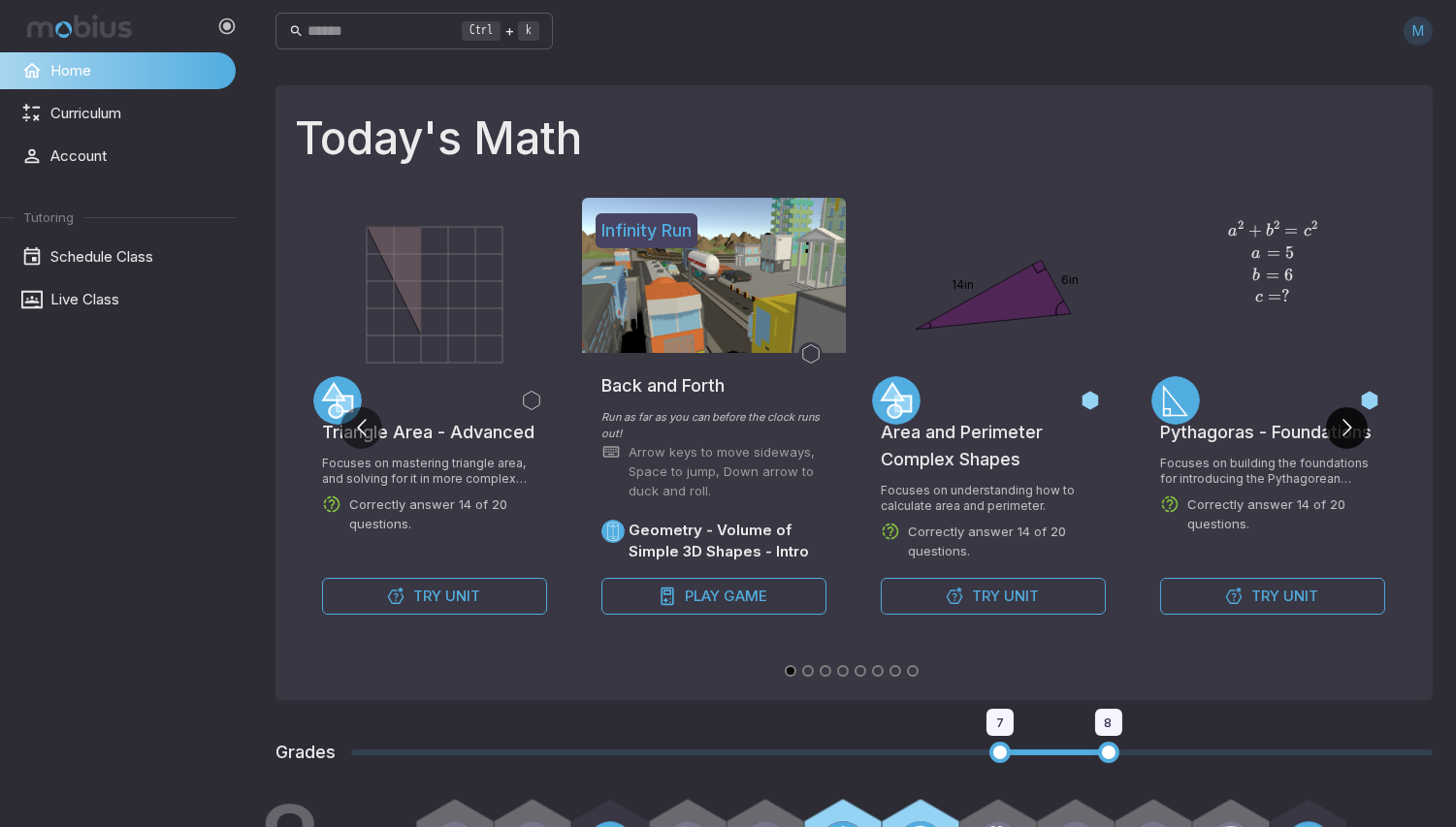 click at bounding box center (1346, 428) 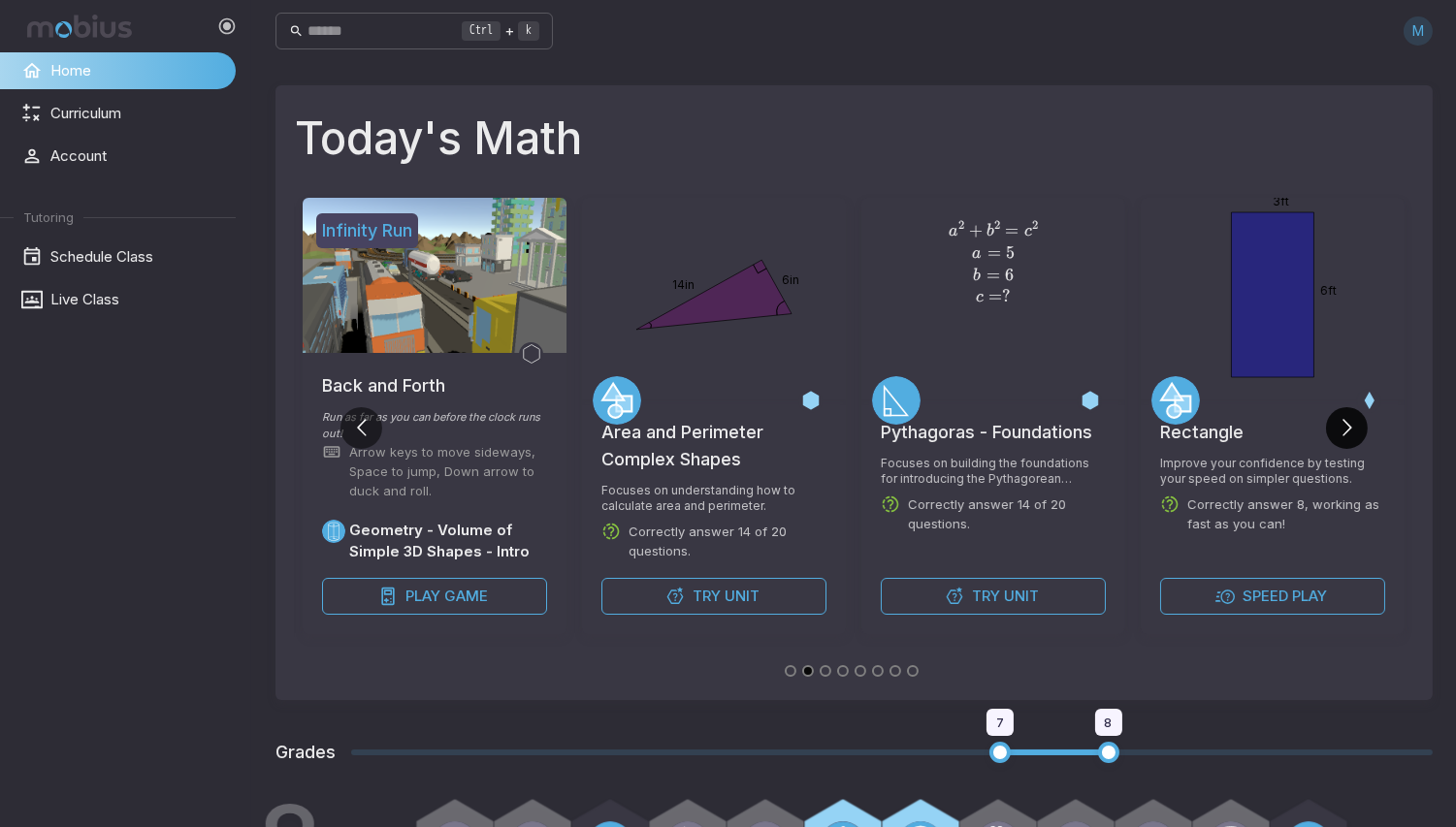 click at bounding box center (1346, 428) 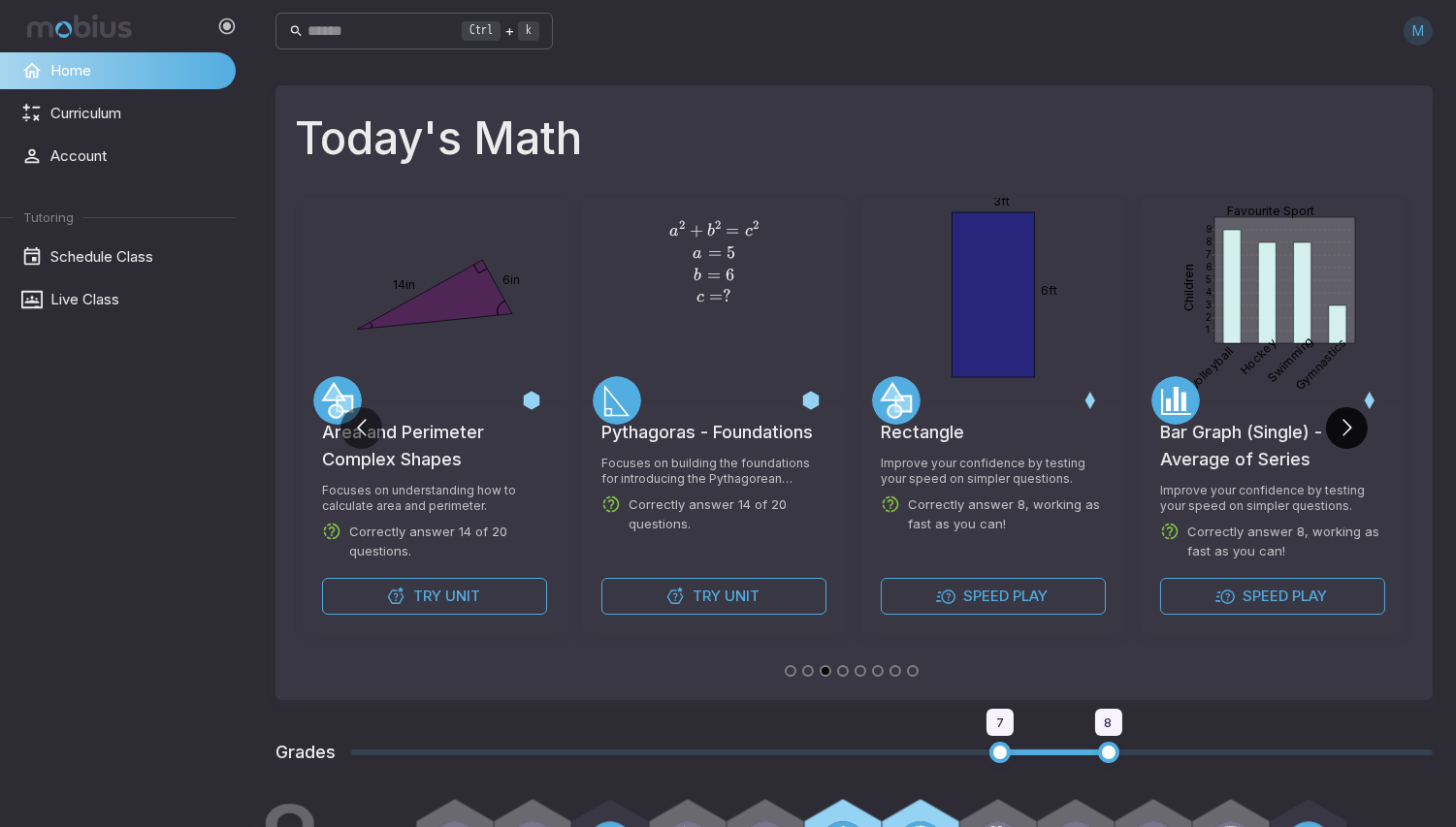 click at bounding box center (1346, 428) 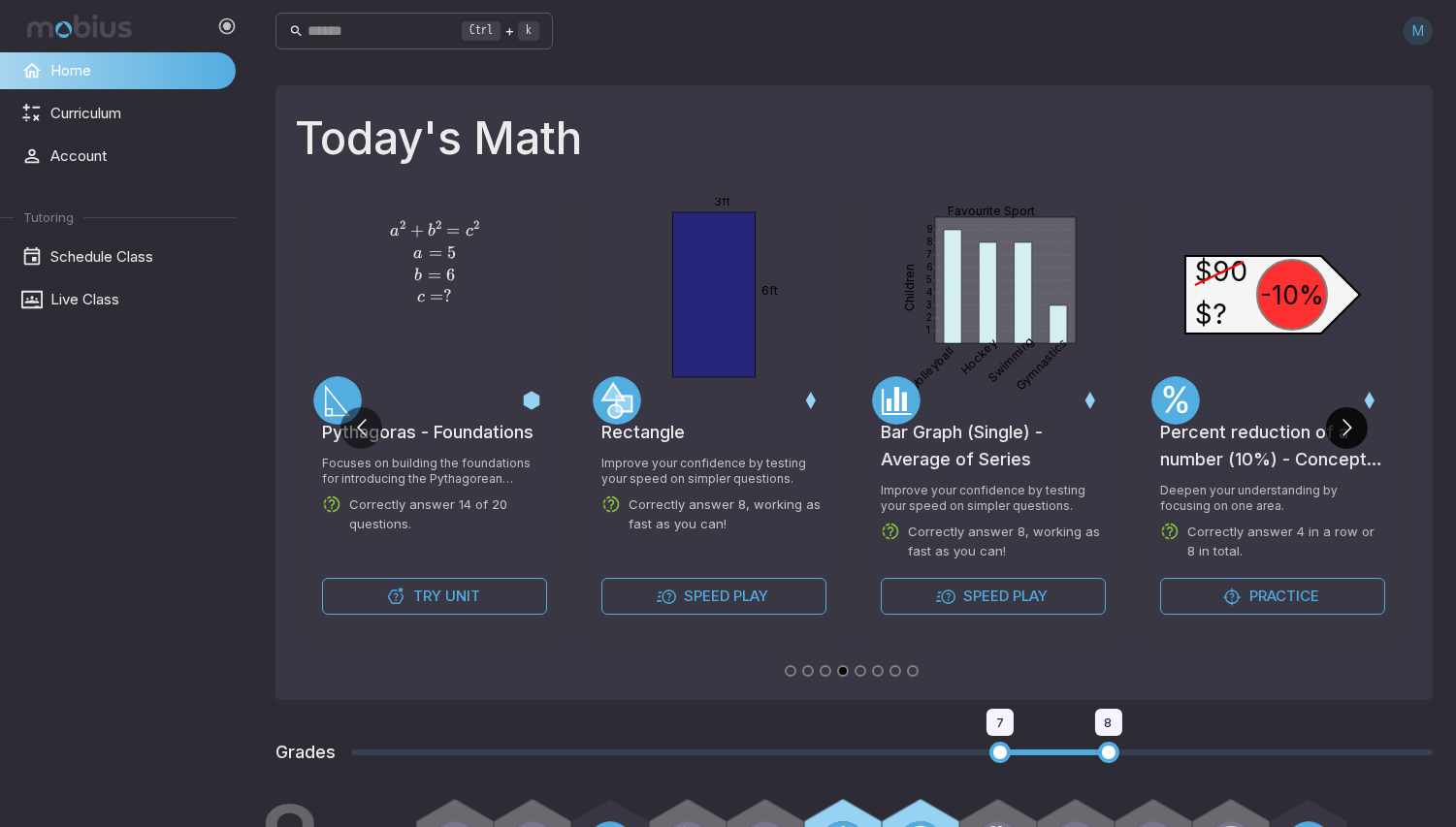 click at bounding box center [1346, 428] 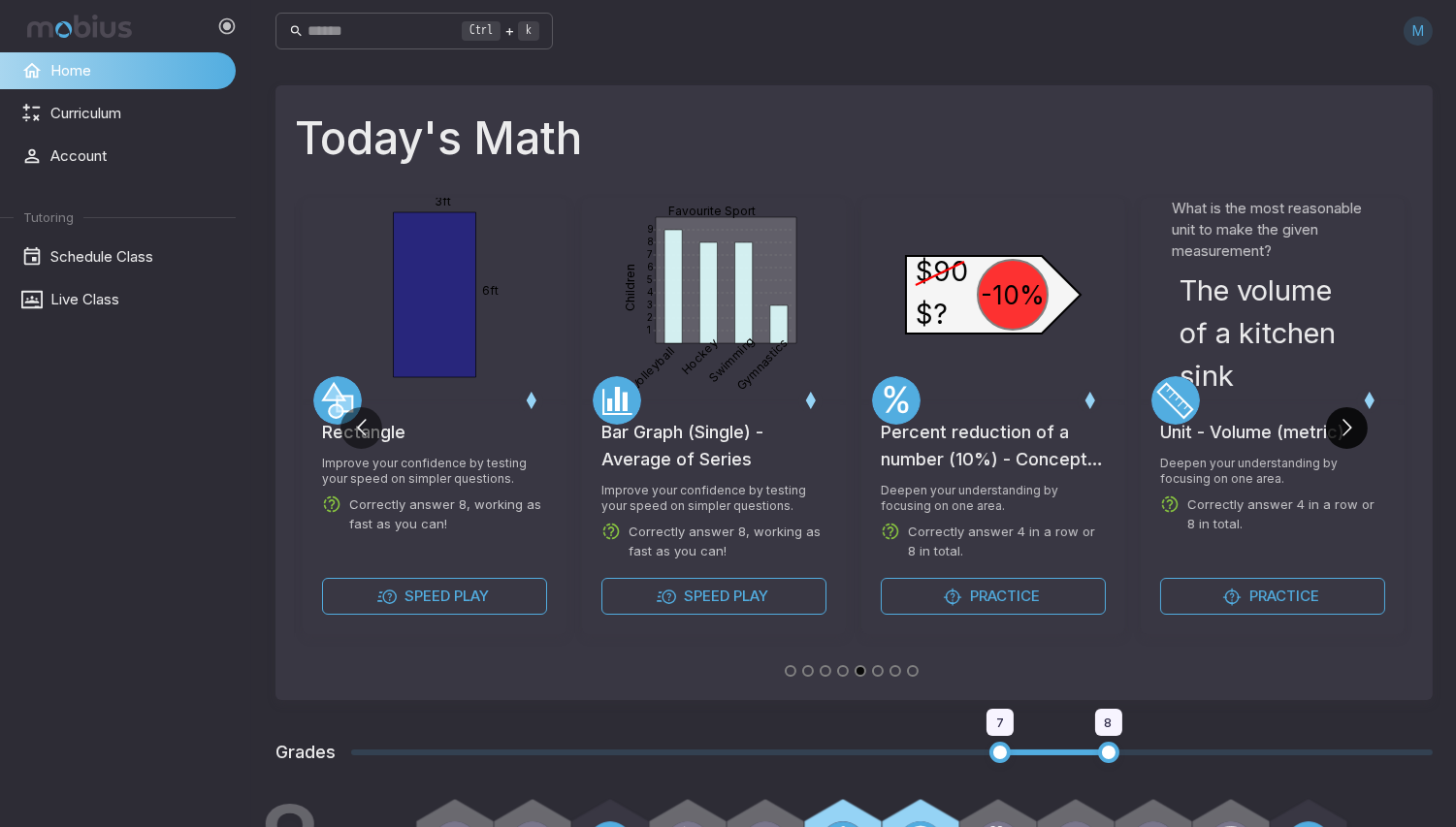 click at bounding box center (1346, 428) 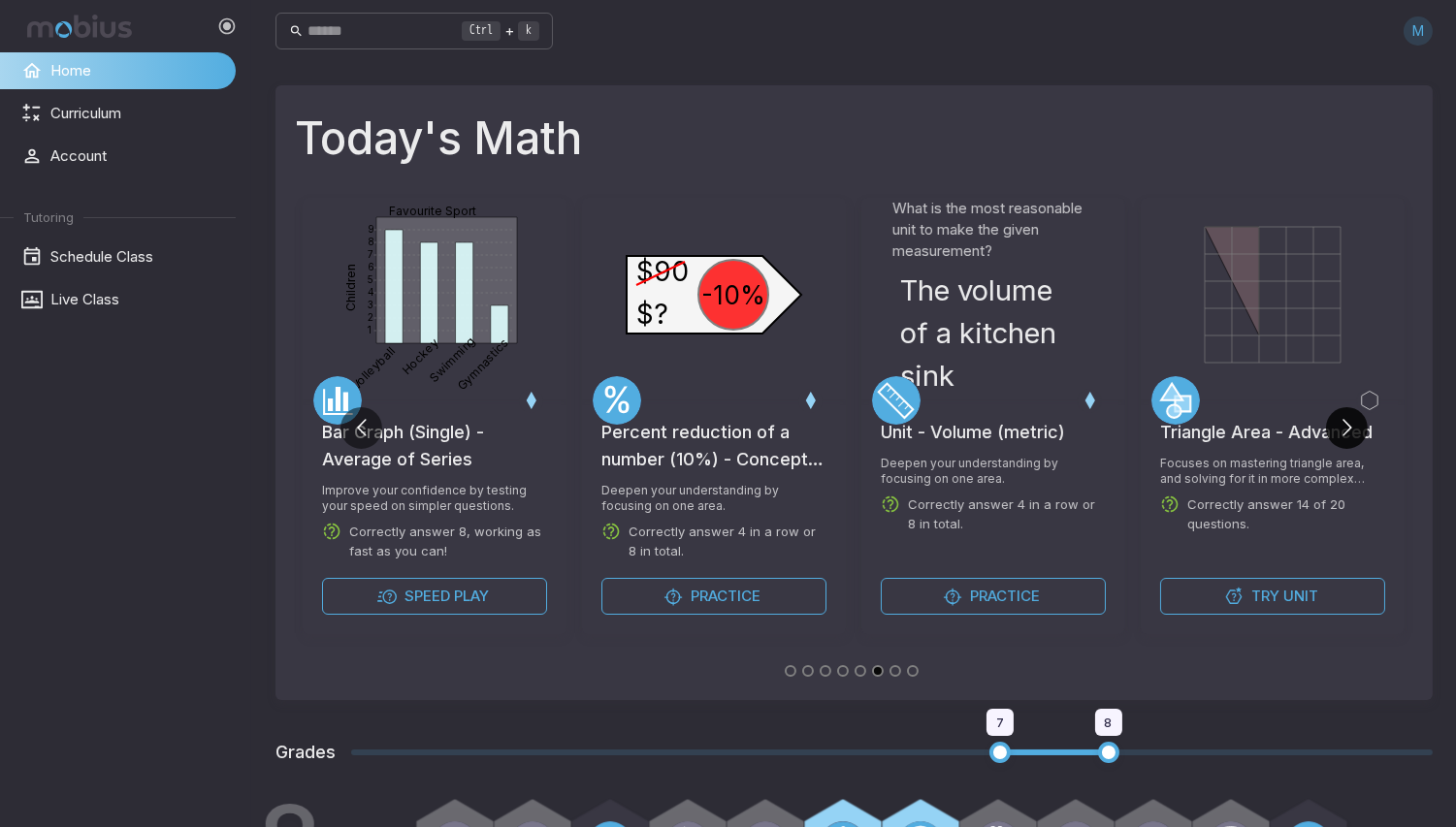 click at bounding box center [1346, 428] 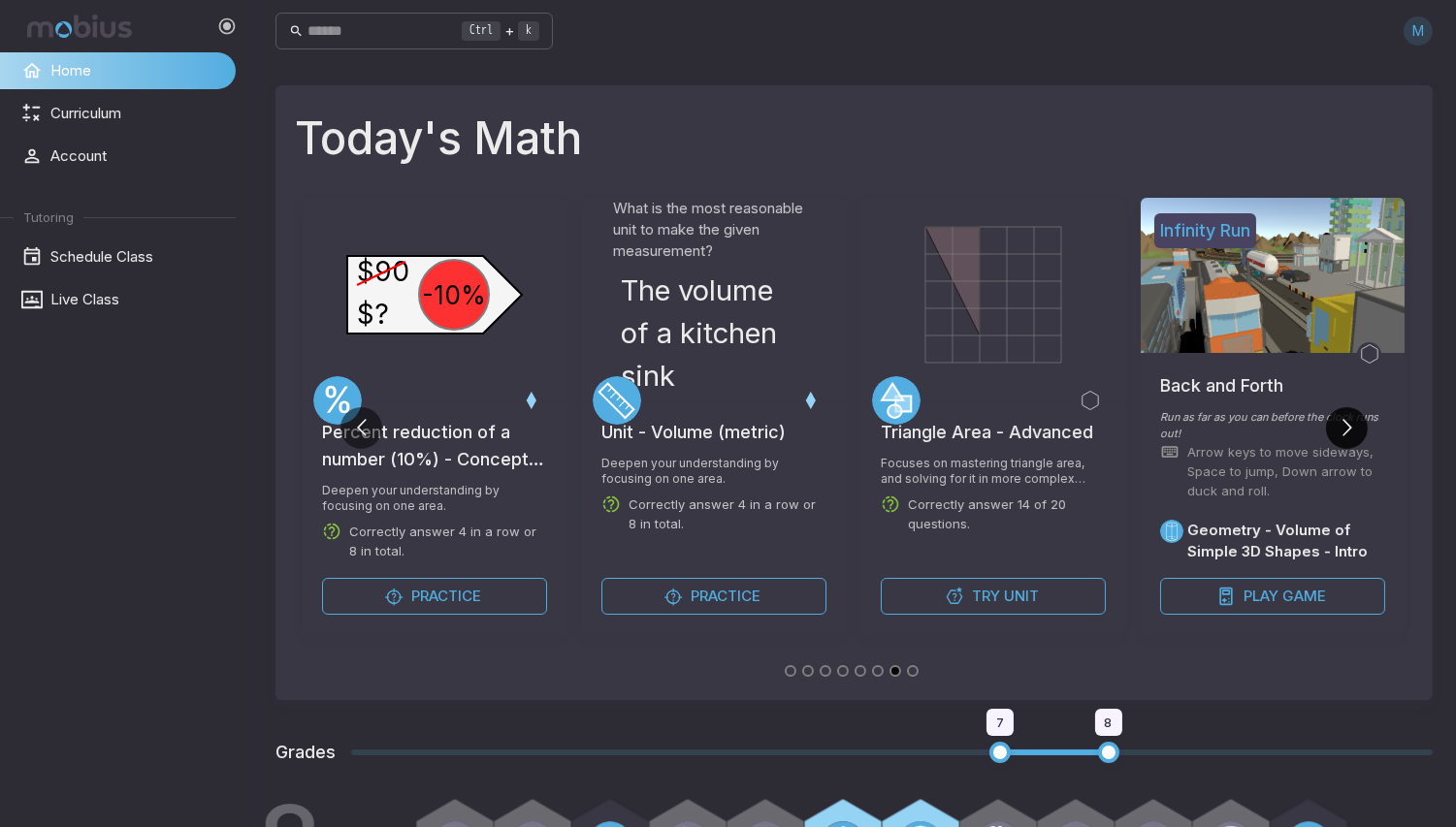 click at bounding box center (1346, 428) 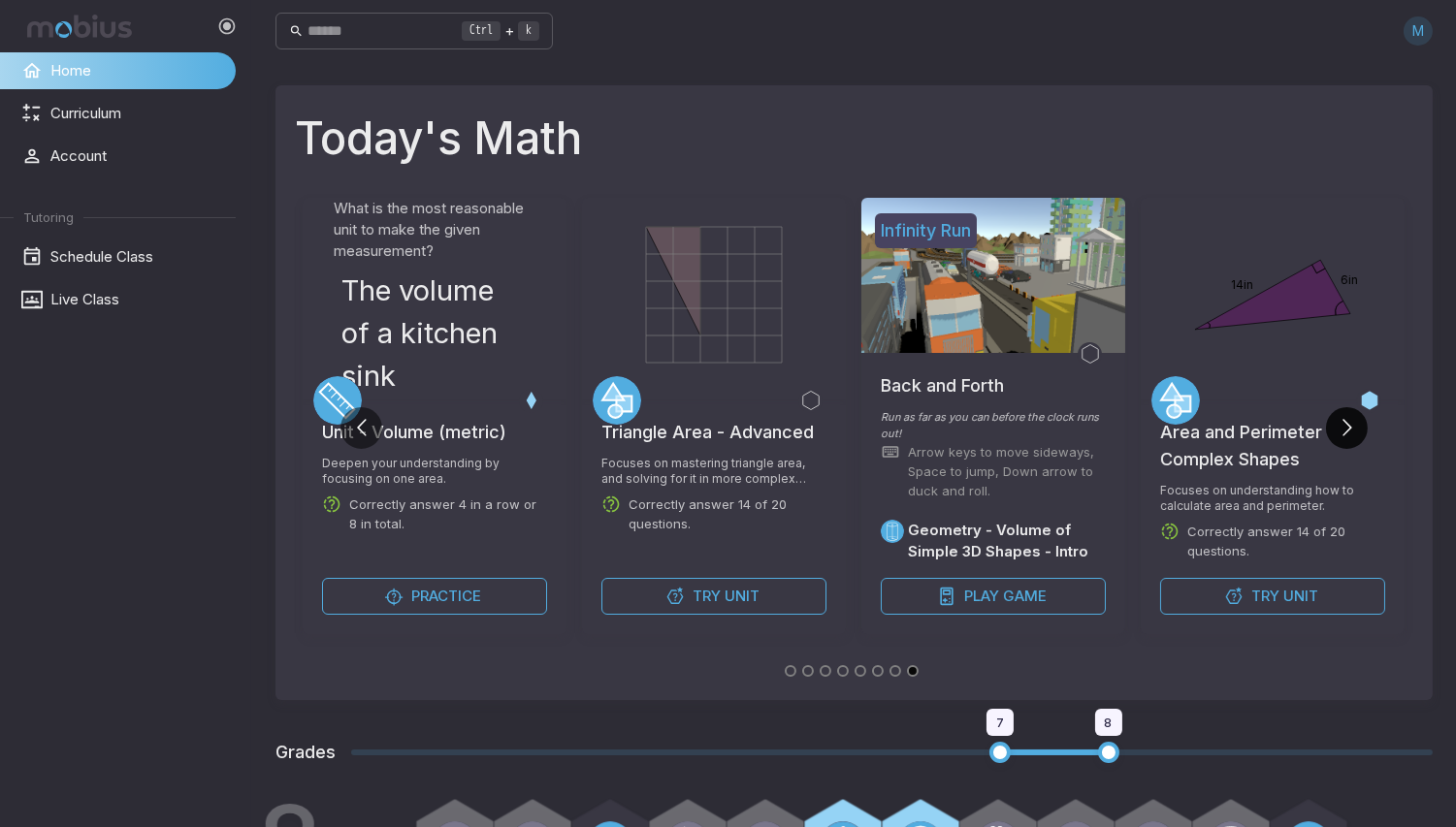 click at bounding box center (1346, 428) 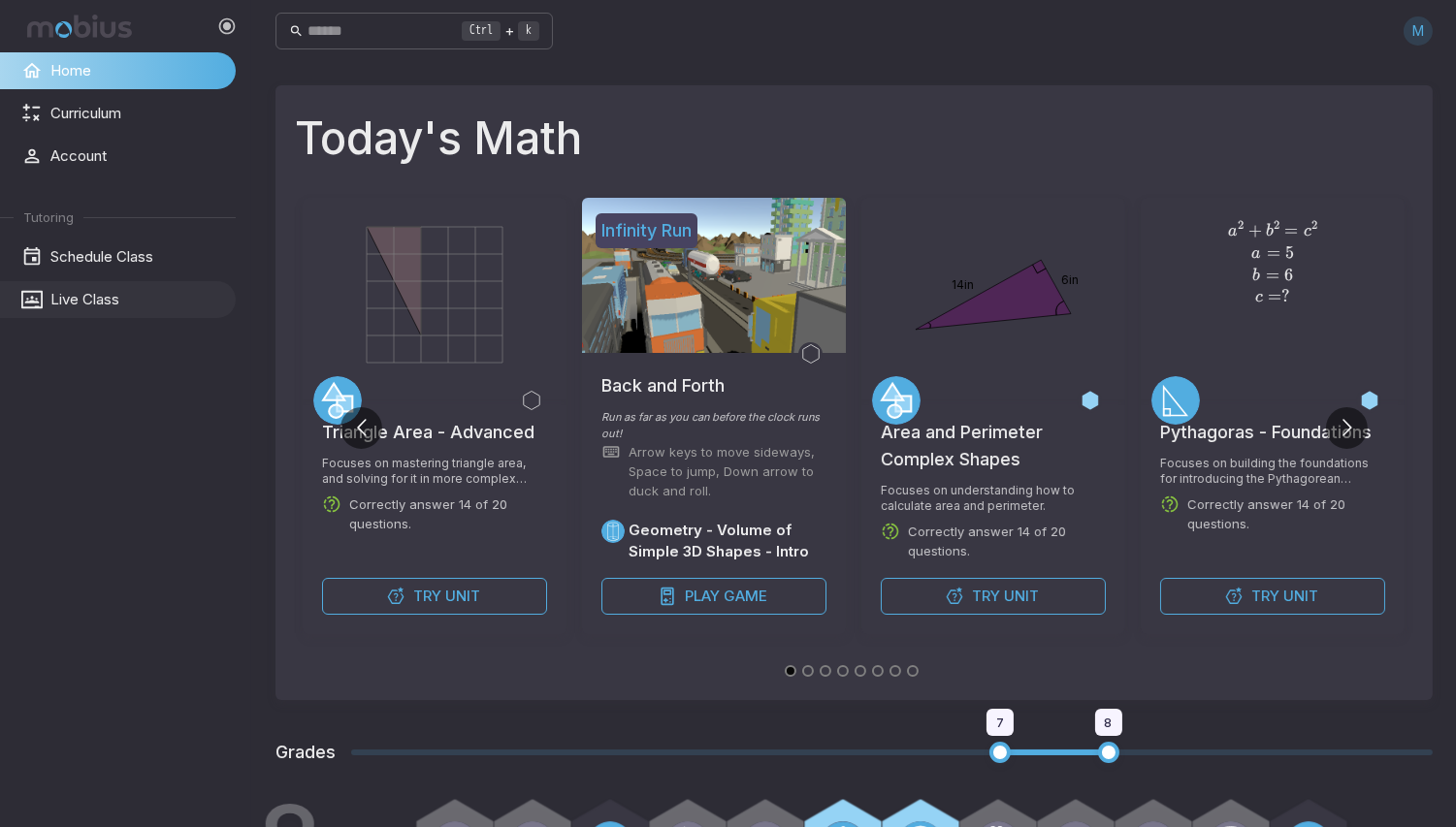 click on "Live Class" at bounding box center [136, 300] 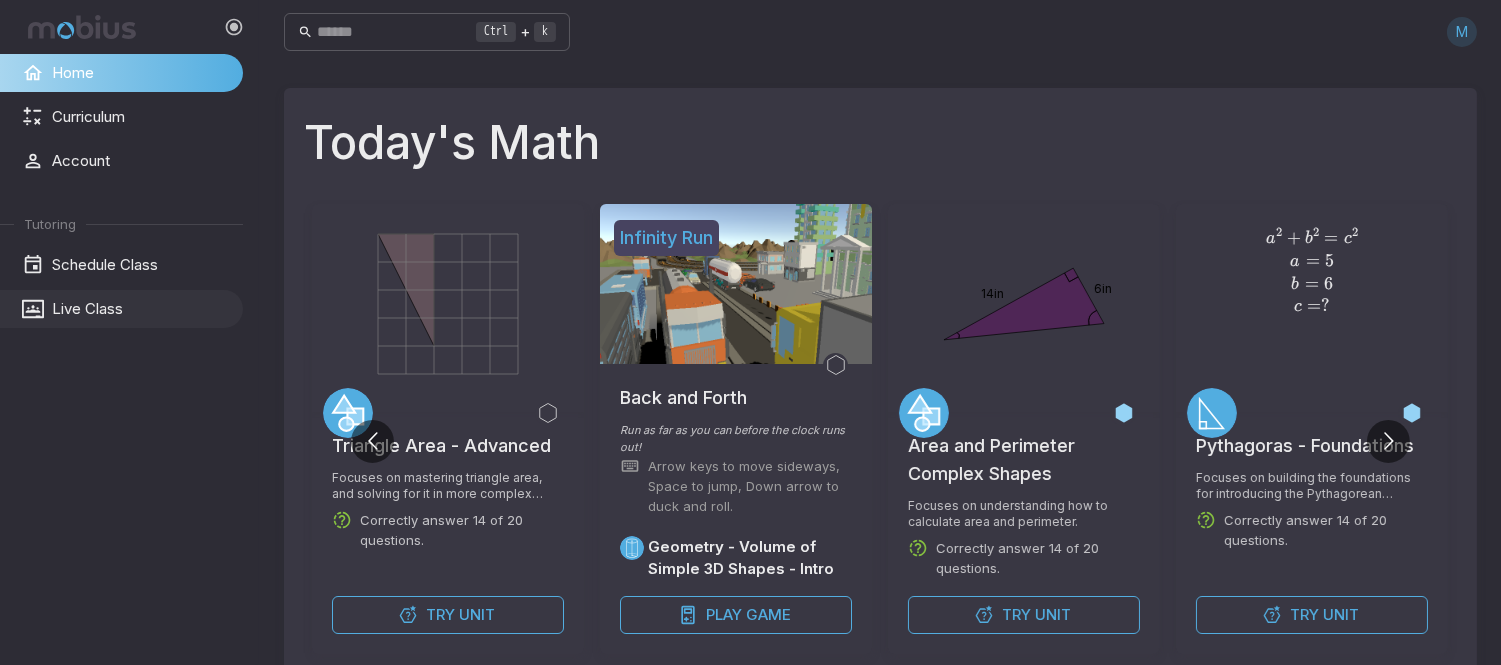 click on "Live Class" at bounding box center [140, 309] 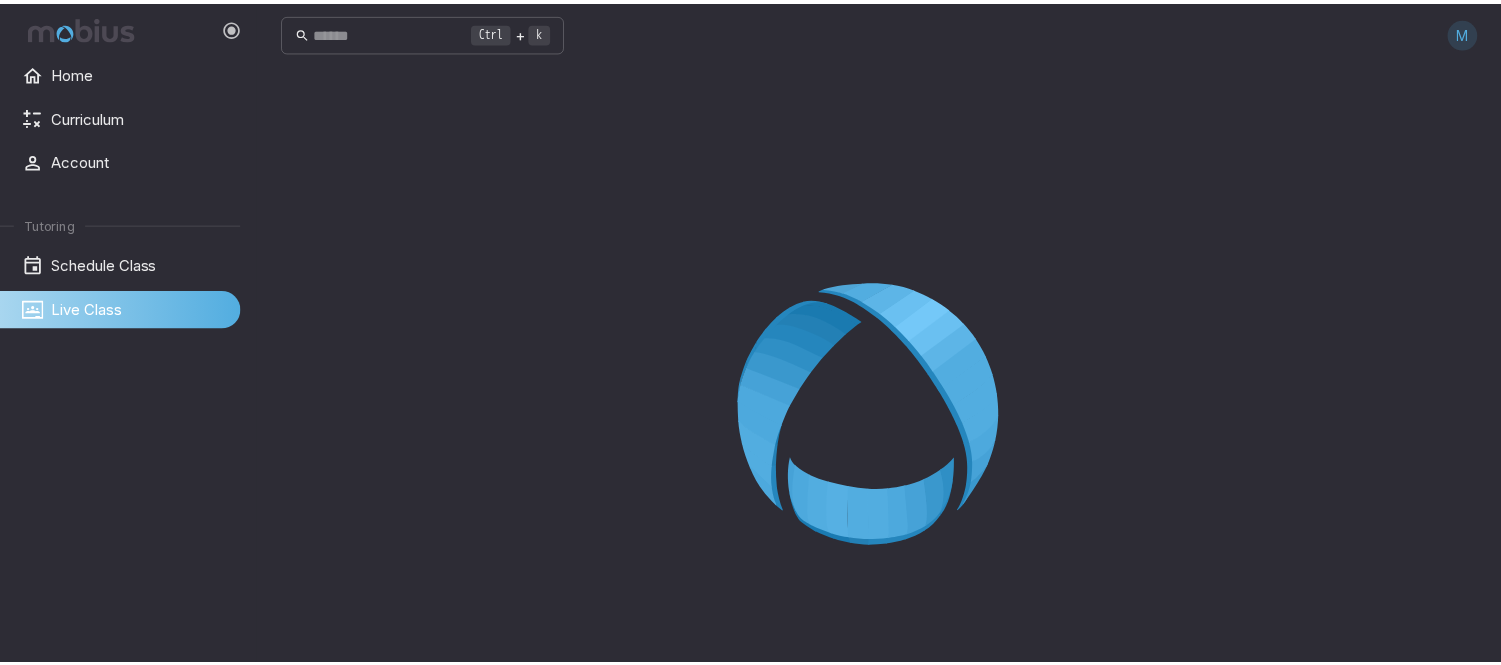scroll, scrollTop: 0, scrollLeft: 0, axis: both 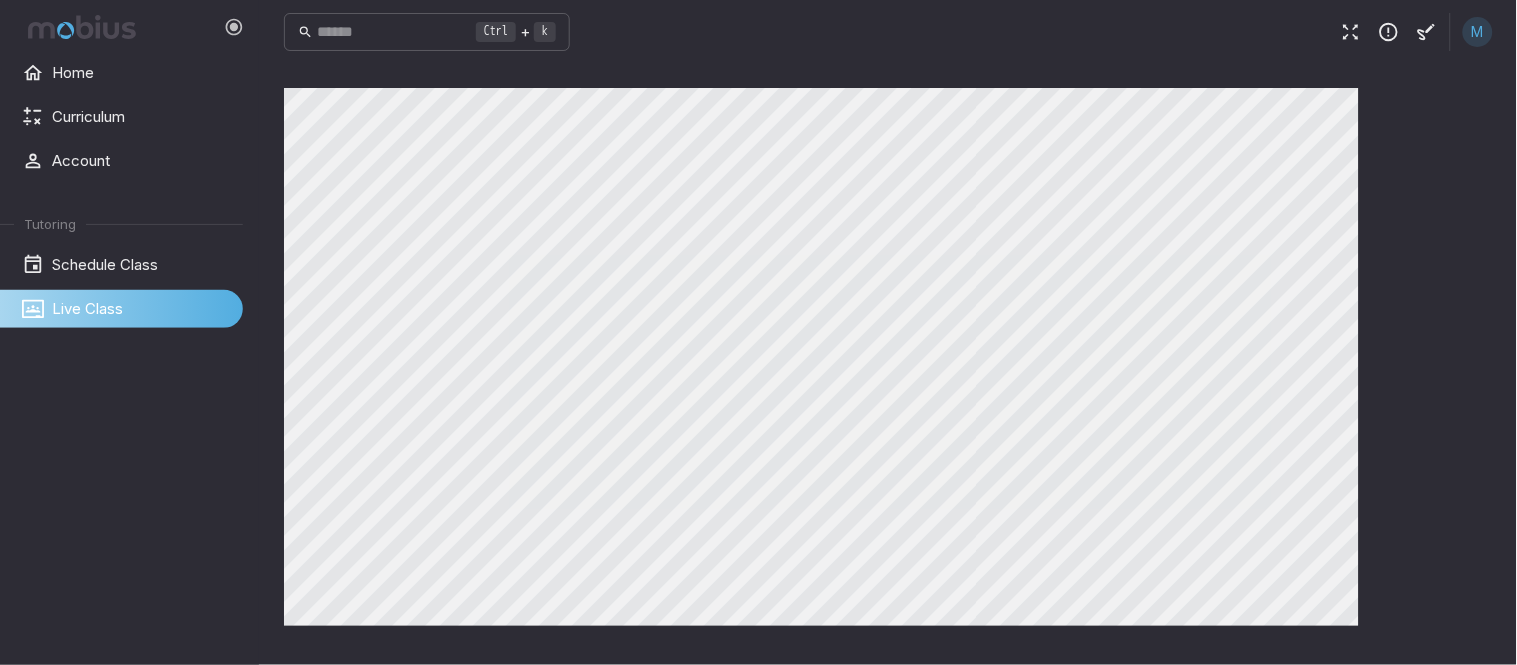 drag, startPoint x: 167, startPoint y: 595, endPoint x: 94, endPoint y: 662, distance: 99.08582 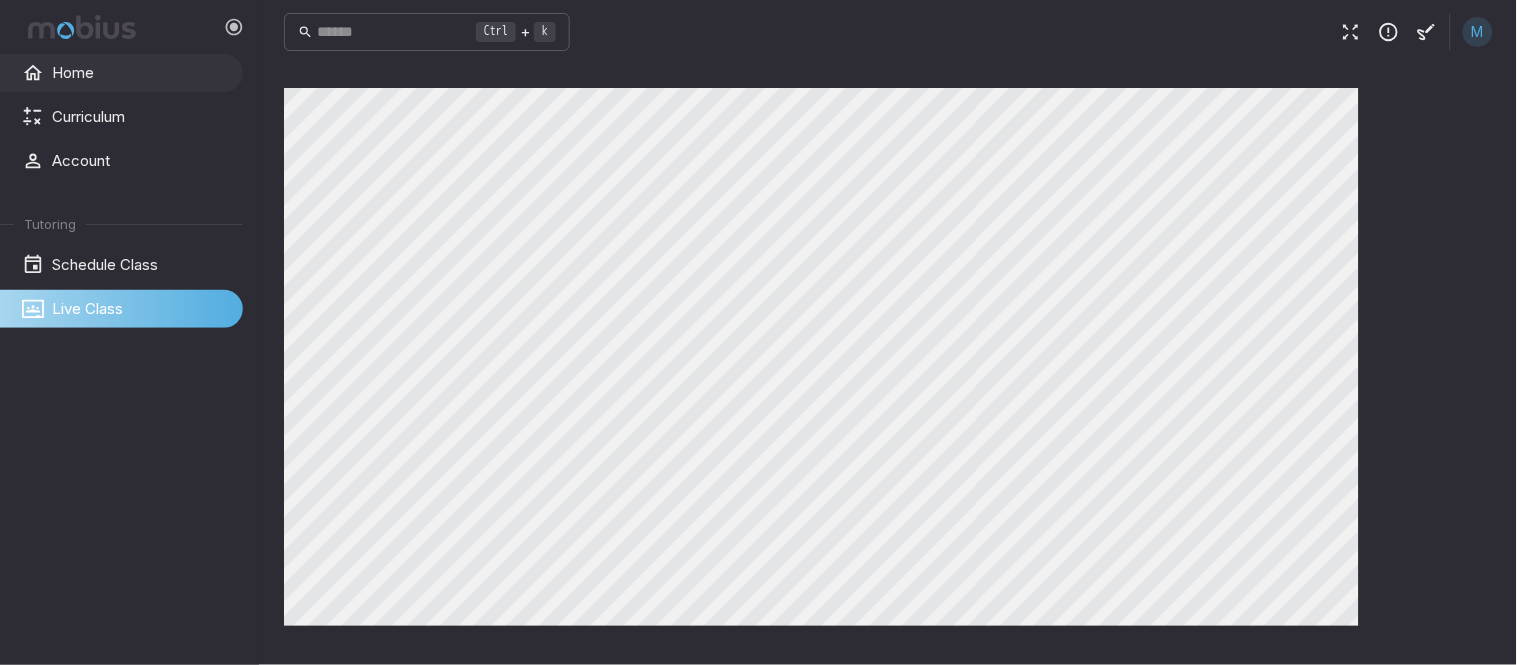 drag, startPoint x: 0, startPoint y: 517, endPoint x: 0, endPoint y: 90, distance: 427 